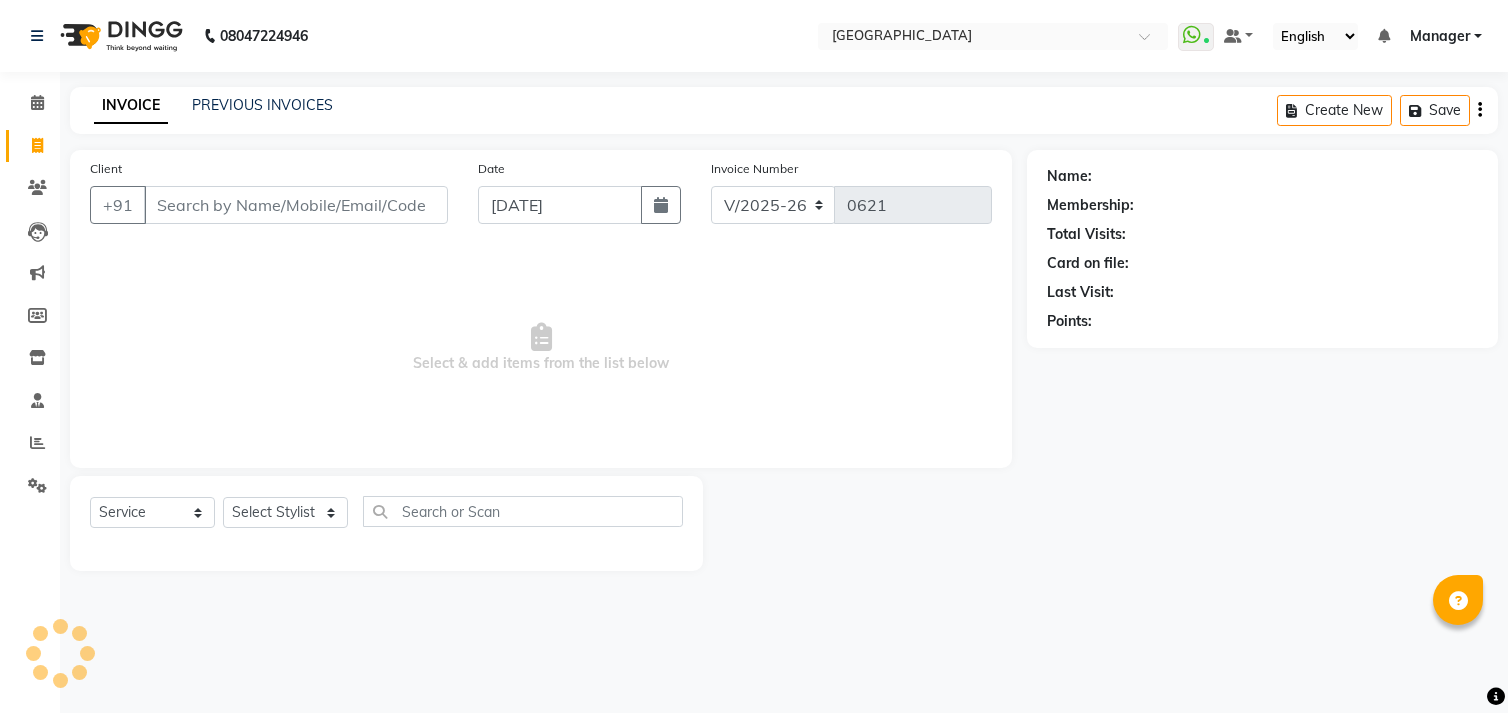 select on "7871" 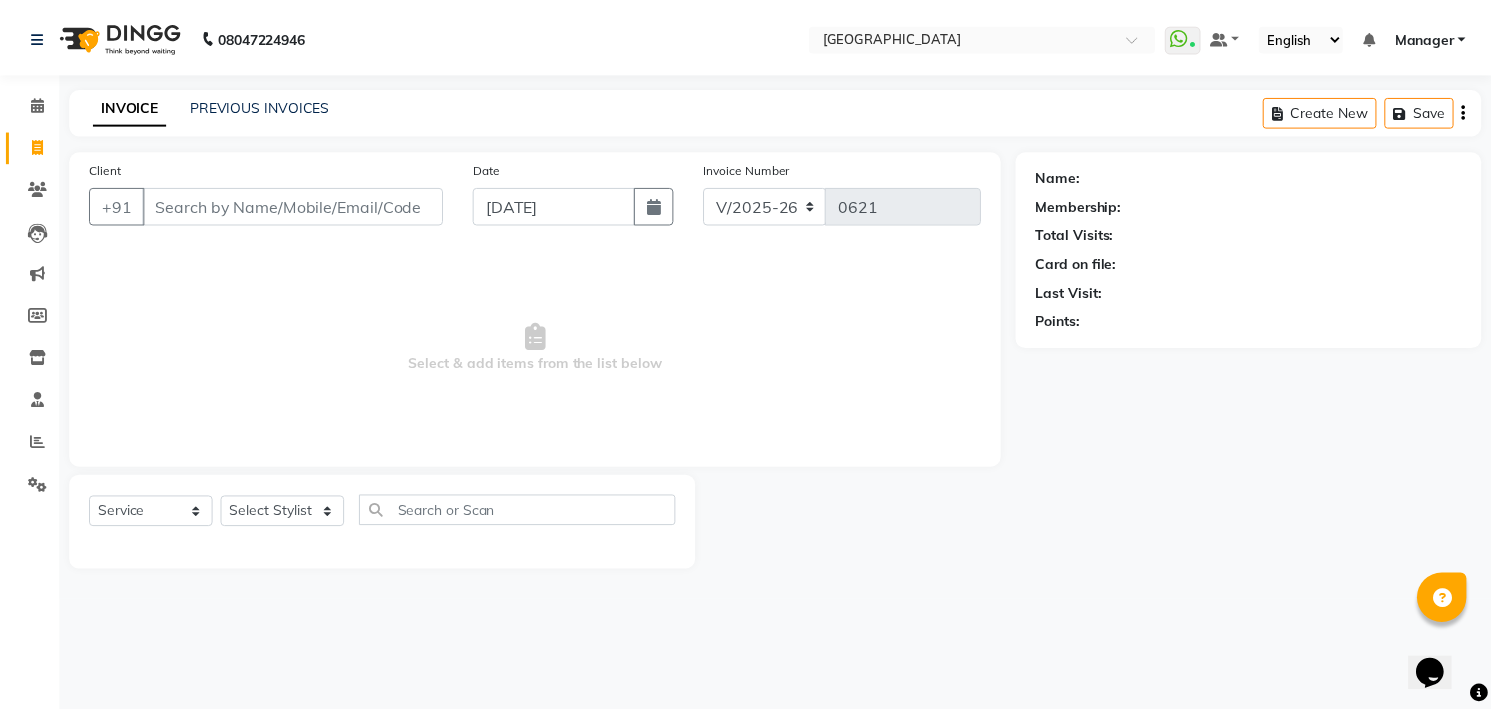 scroll, scrollTop: 0, scrollLeft: 0, axis: both 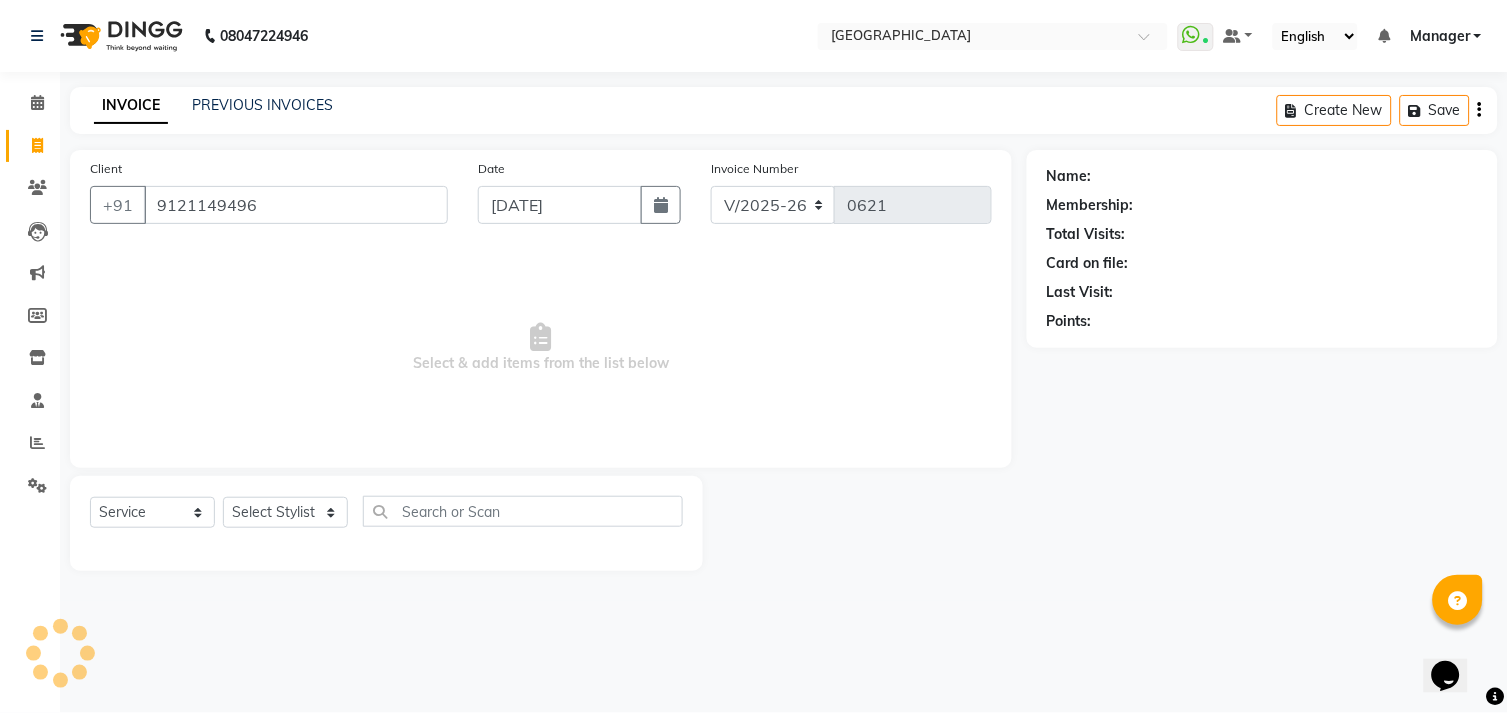 type on "9121149496" 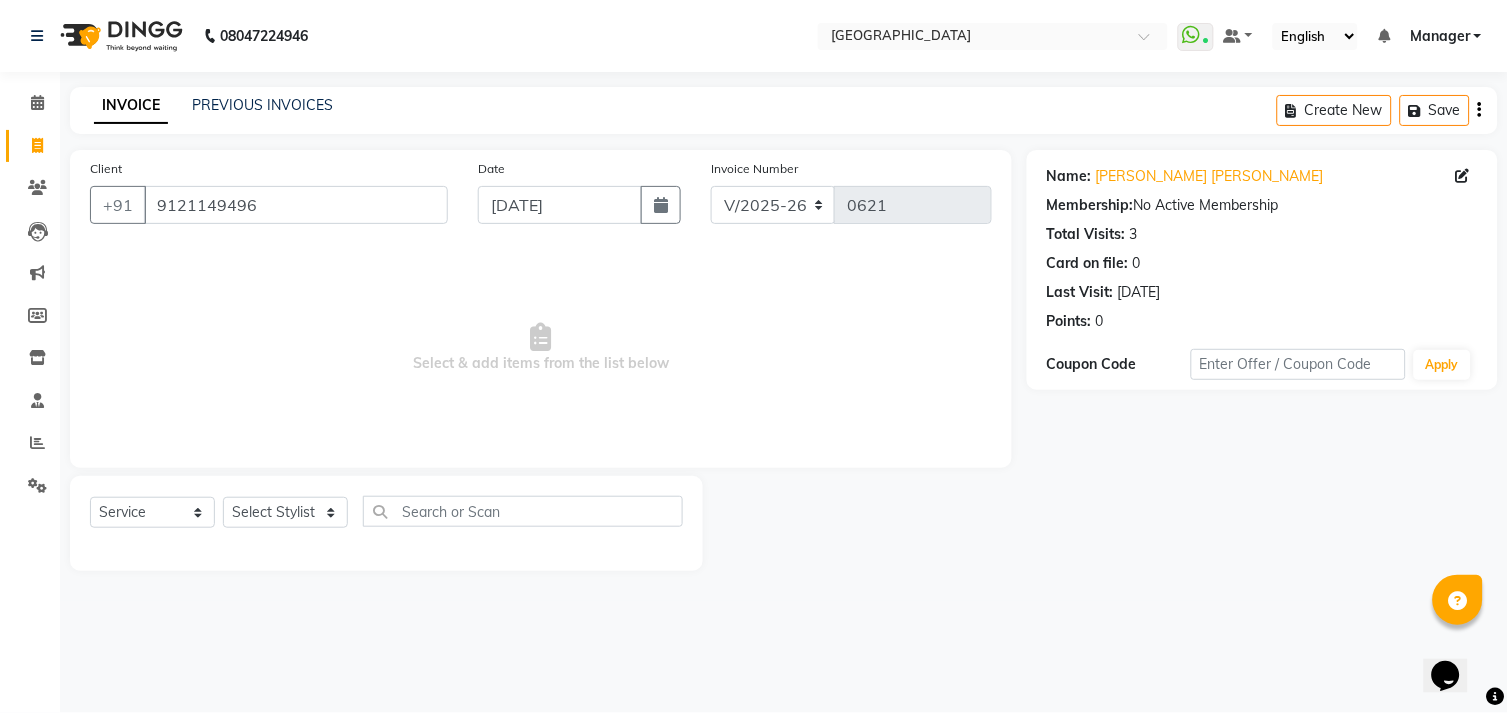 click on "Select  Service  Product  Membership  Package Voucher Prepaid Gift Card  Select Stylist Amgha Arish [PERSON_NAME] [PERSON_NAME]  Manager [PERSON_NAME] Owner [PERSON_NAME] Rahul Sir [PERSON_NAME]" 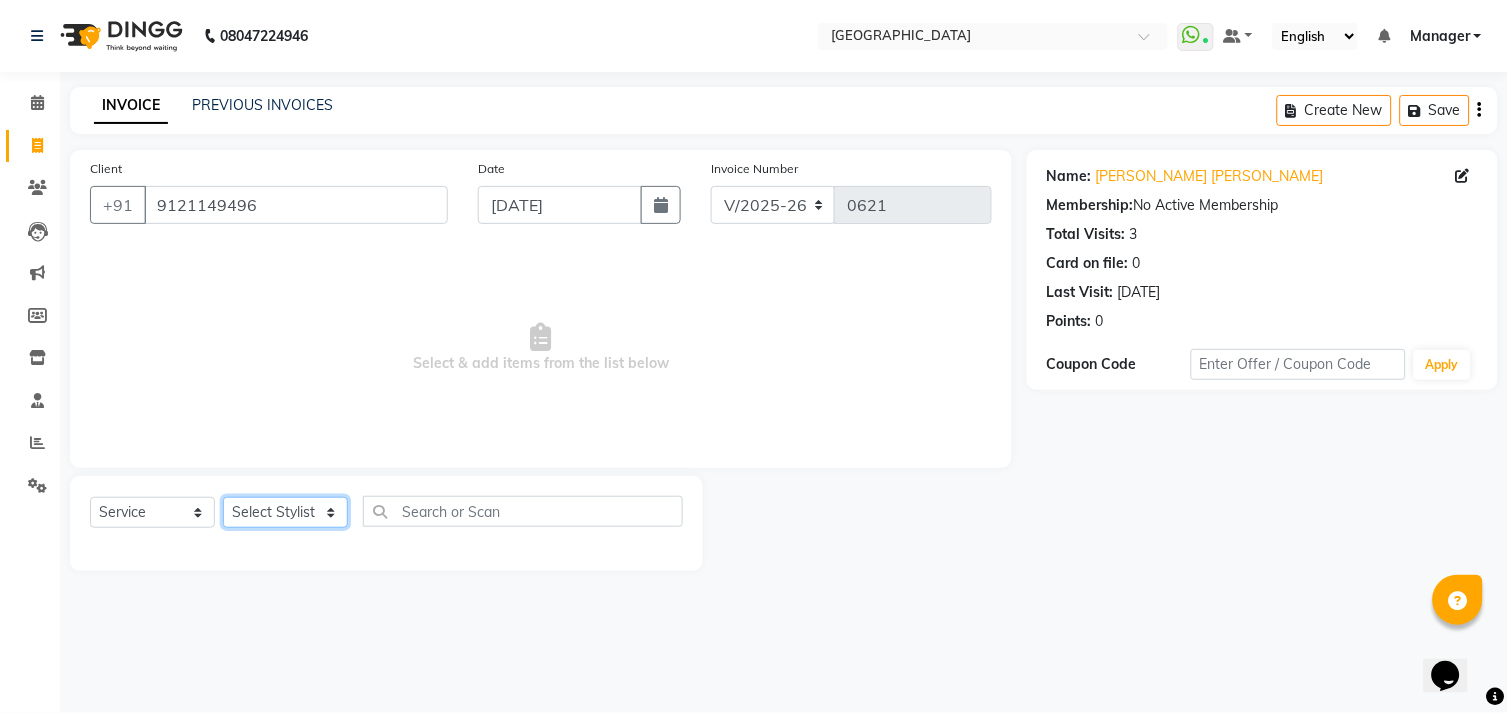 click on "Select Stylist [PERSON_NAME] [PERSON_NAME]  Manager [PERSON_NAME] Owner [PERSON_NAME] Rahul Sir [PERSON_NAME]" 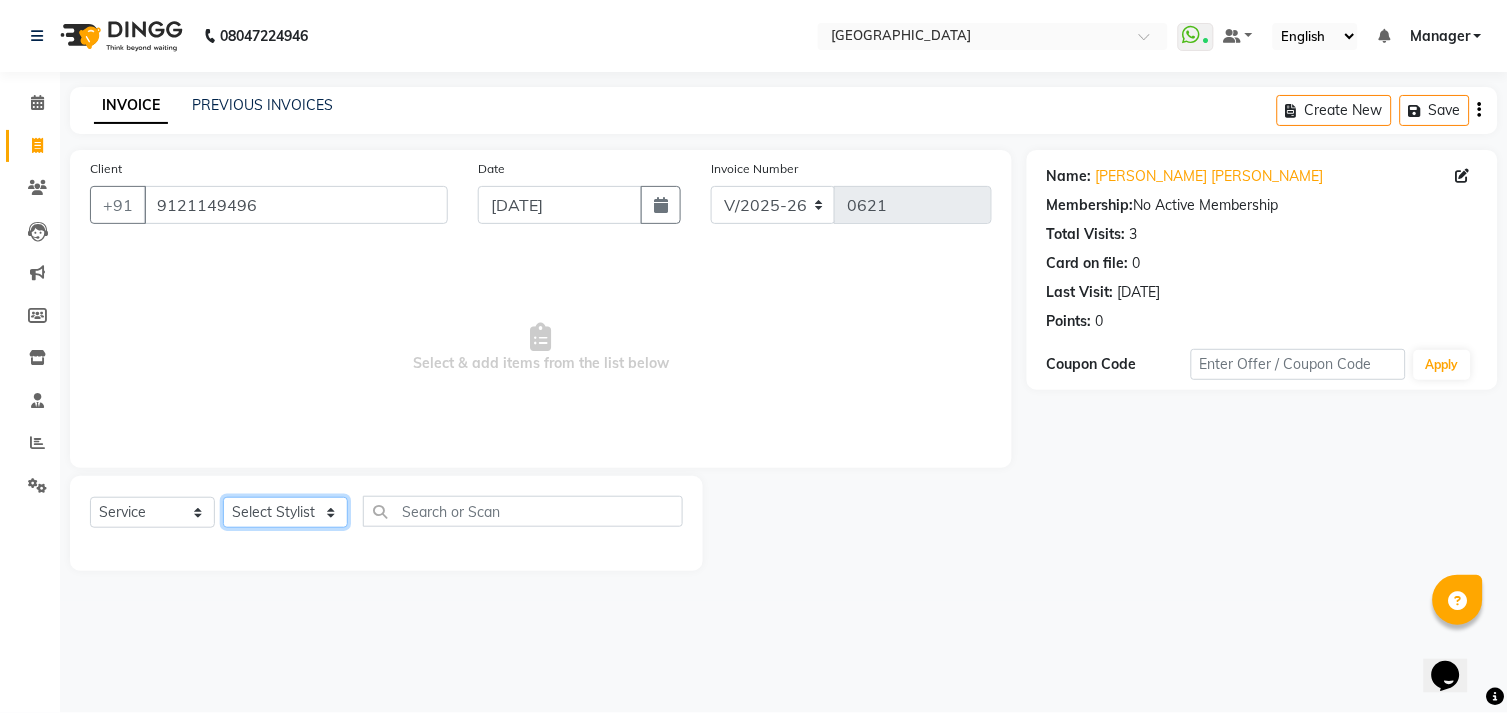 select on "79049" 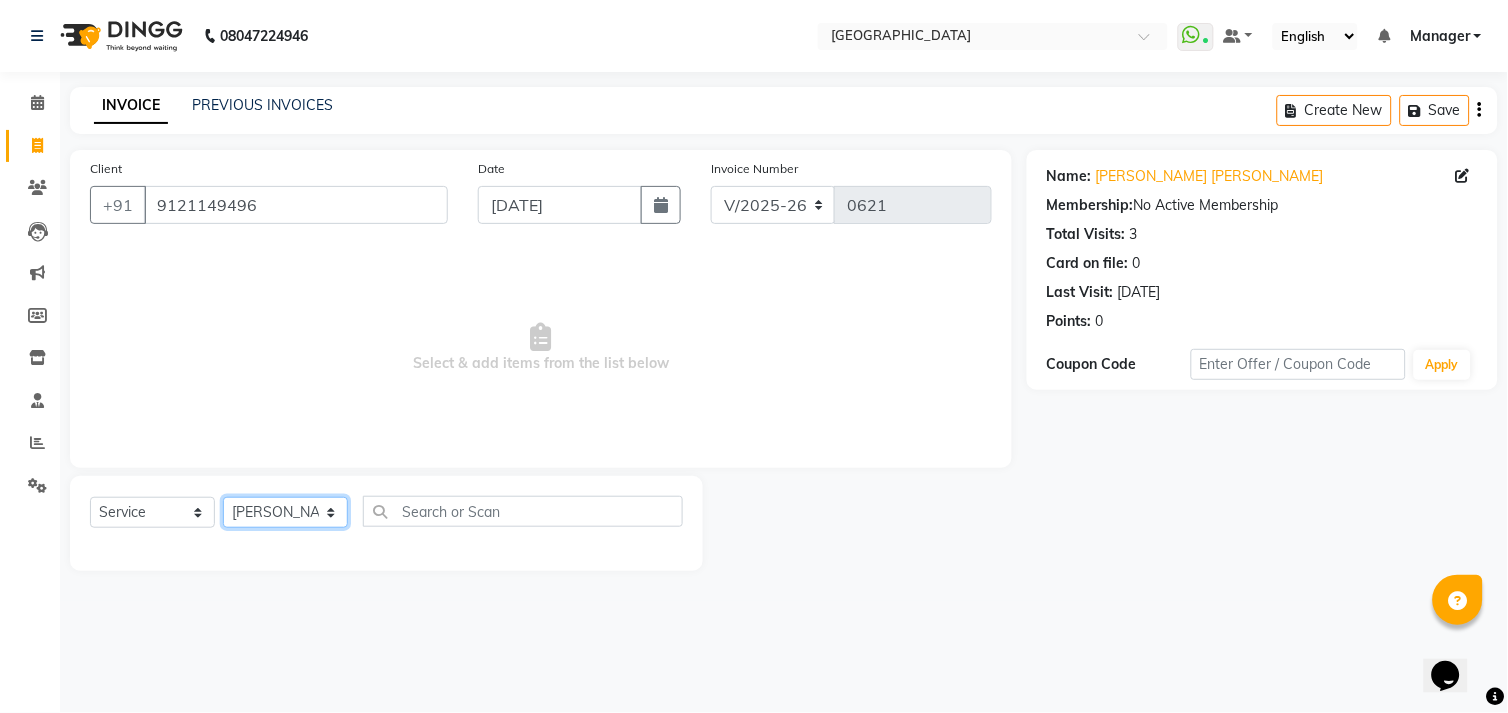 click on "Select Stylist [PERSON_NAME] [PERSON_NAME]  Manager [PERSON_NAME] Owner [PERSON_NAME] Rahul Sir [PERSON_NAME]" 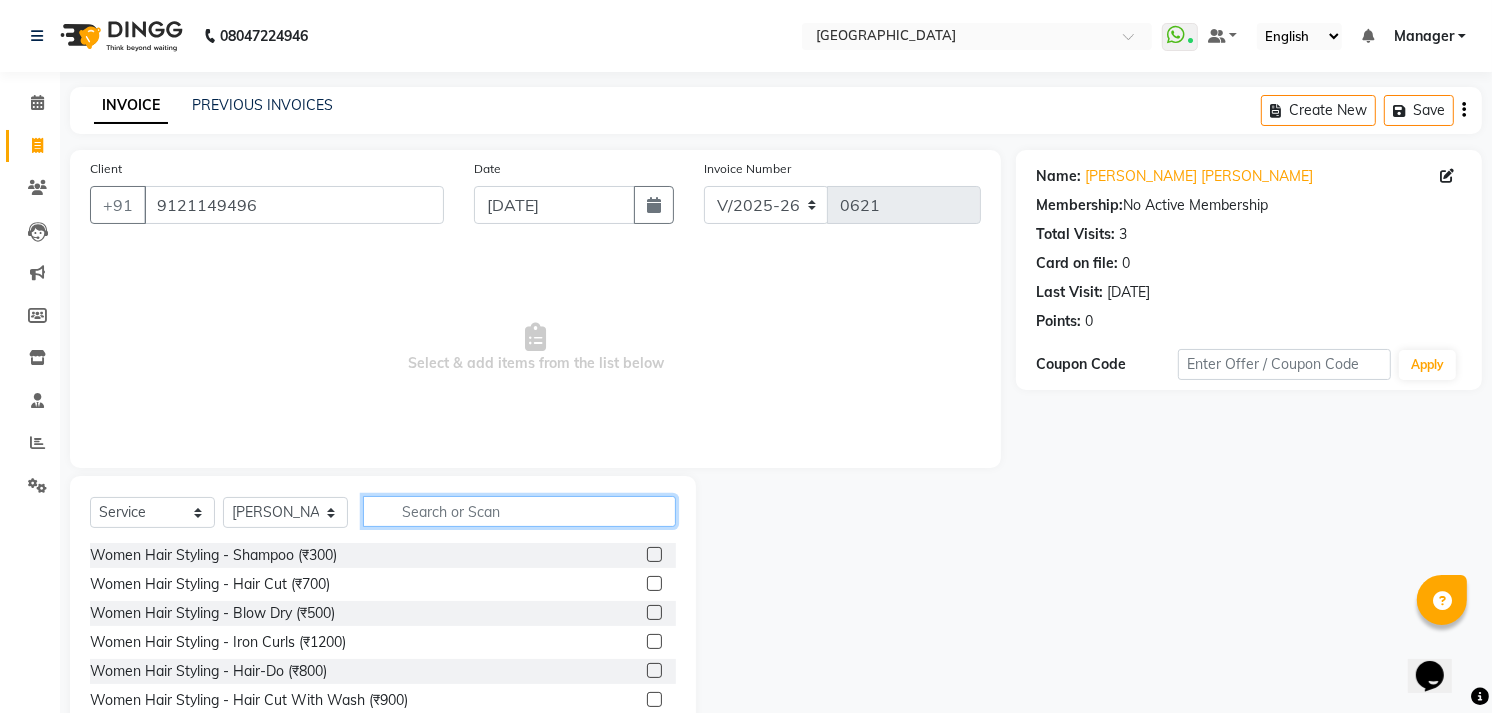 click 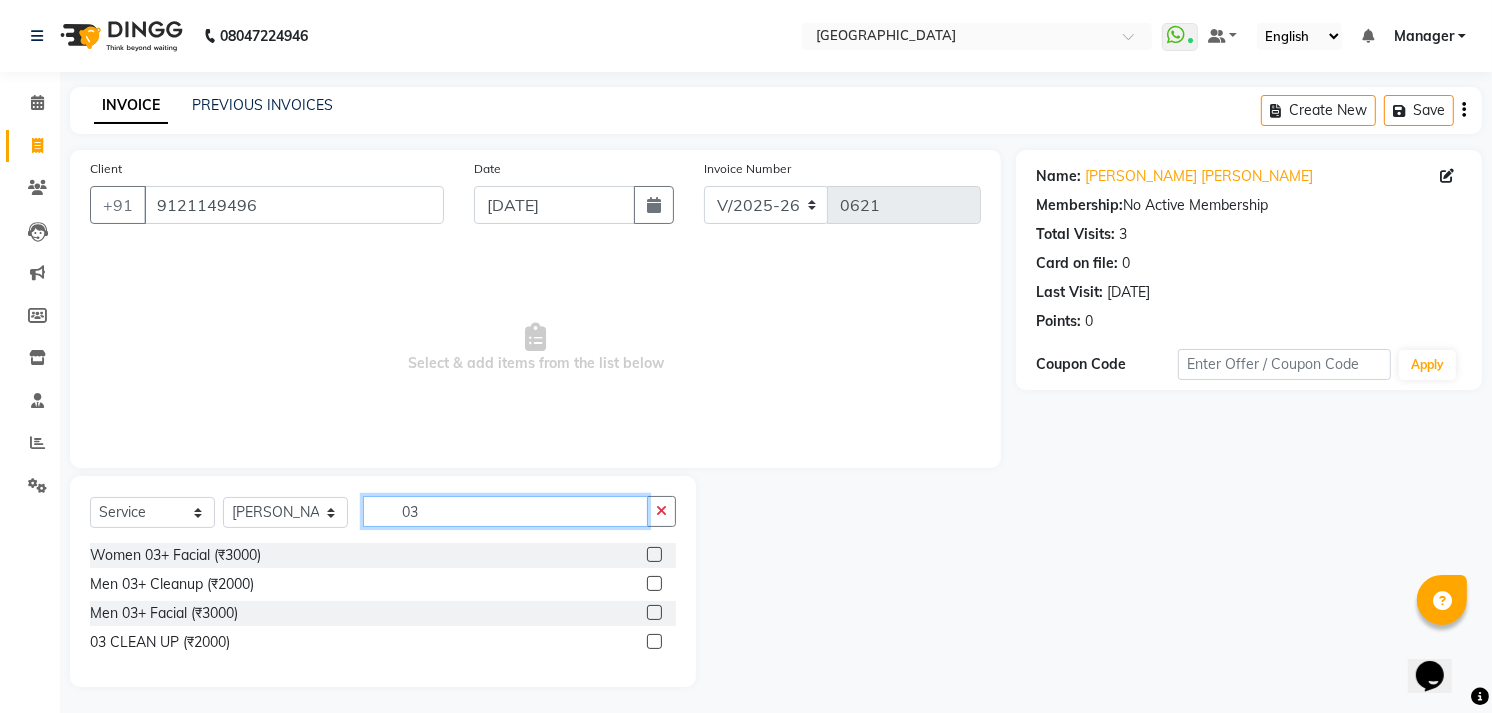 type on "03" 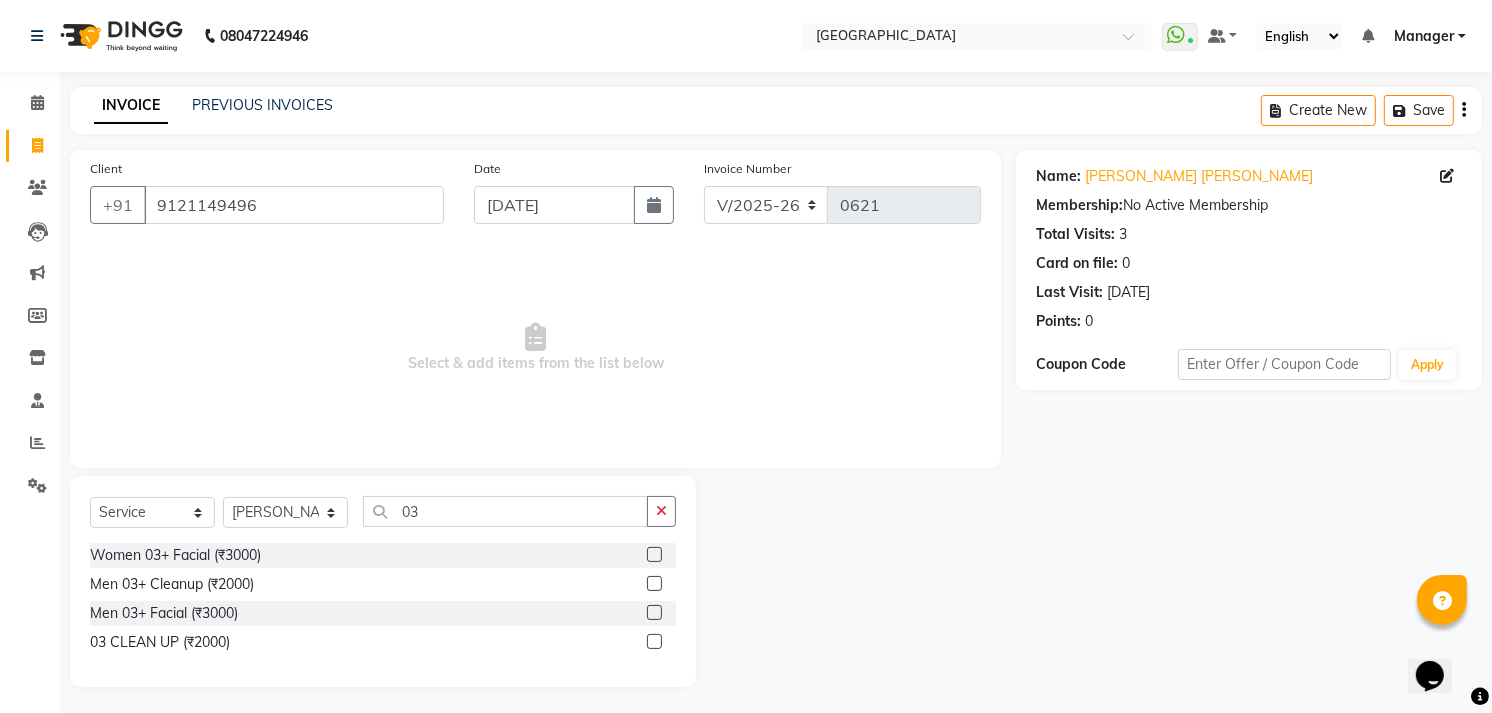 click 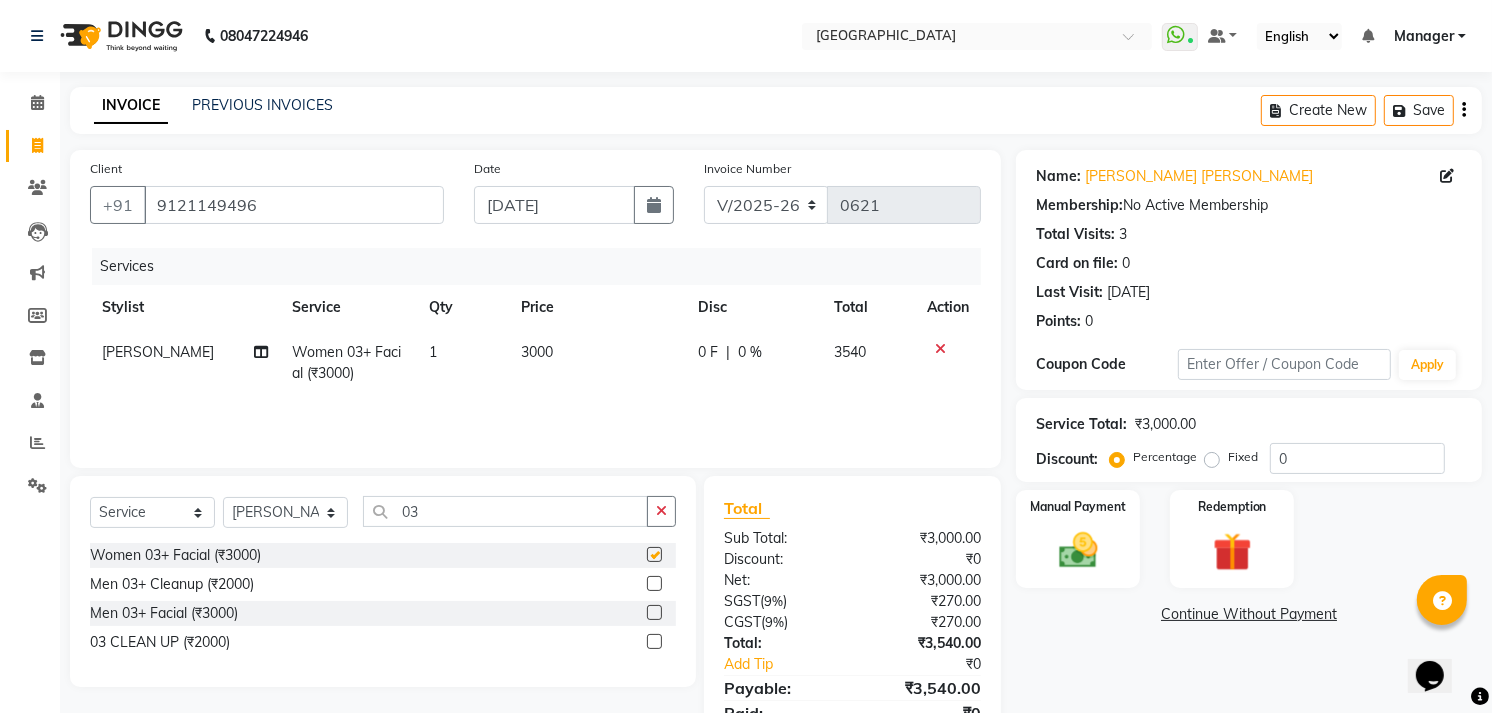 checkbox on "false" 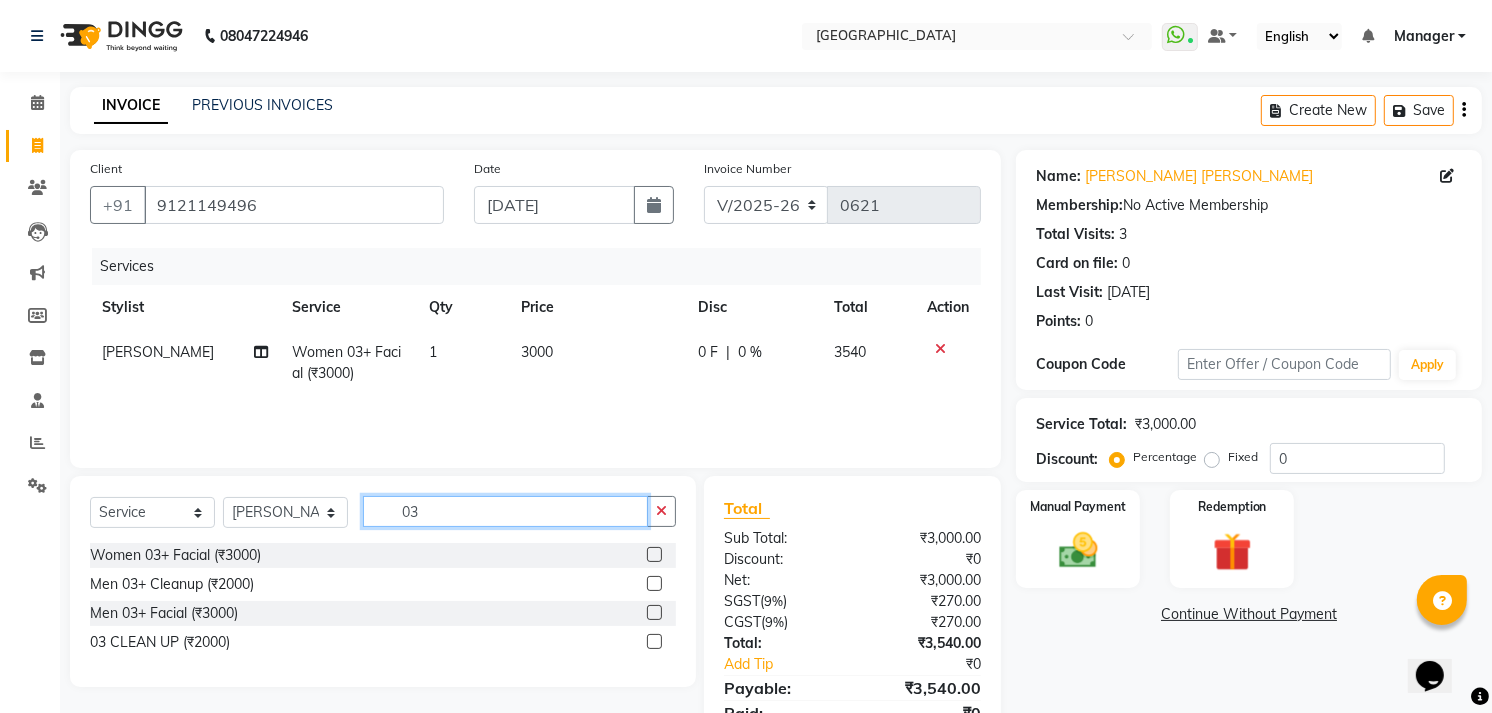 click on "03" 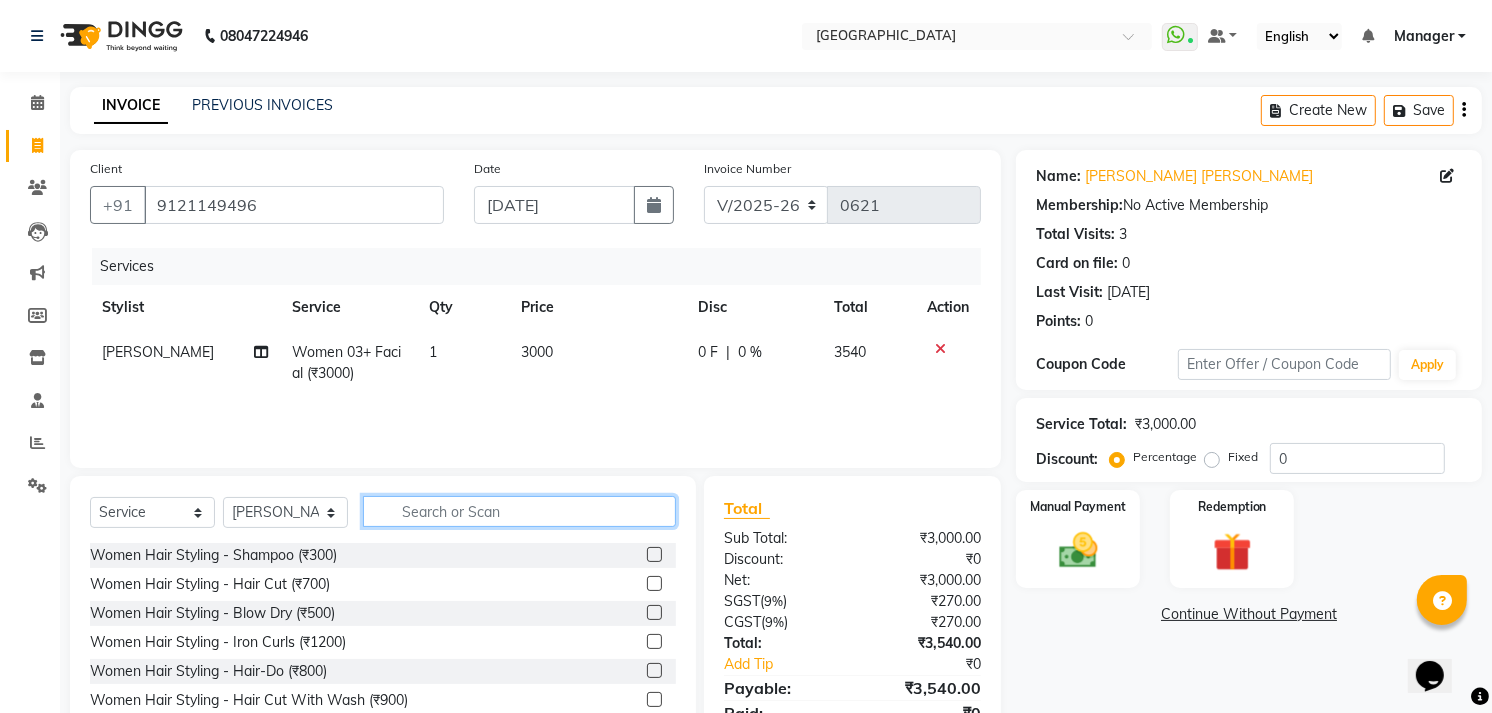 type 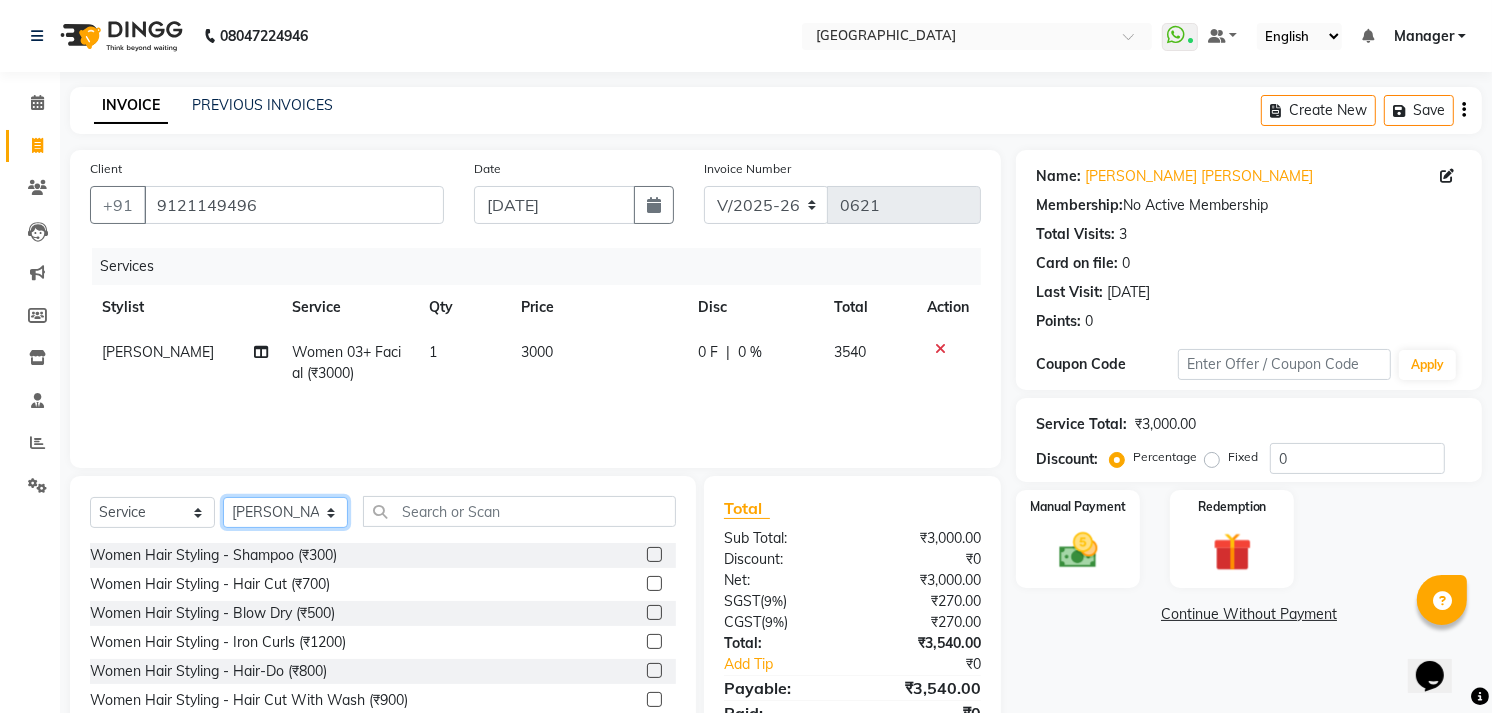 click on "Select Stylist [PERSON_NAME] [PERSON_NAME]  Manager [PERSON_NAME] Owner [PERSON_NAME] Rahul Sir [PERSON_NAME]" 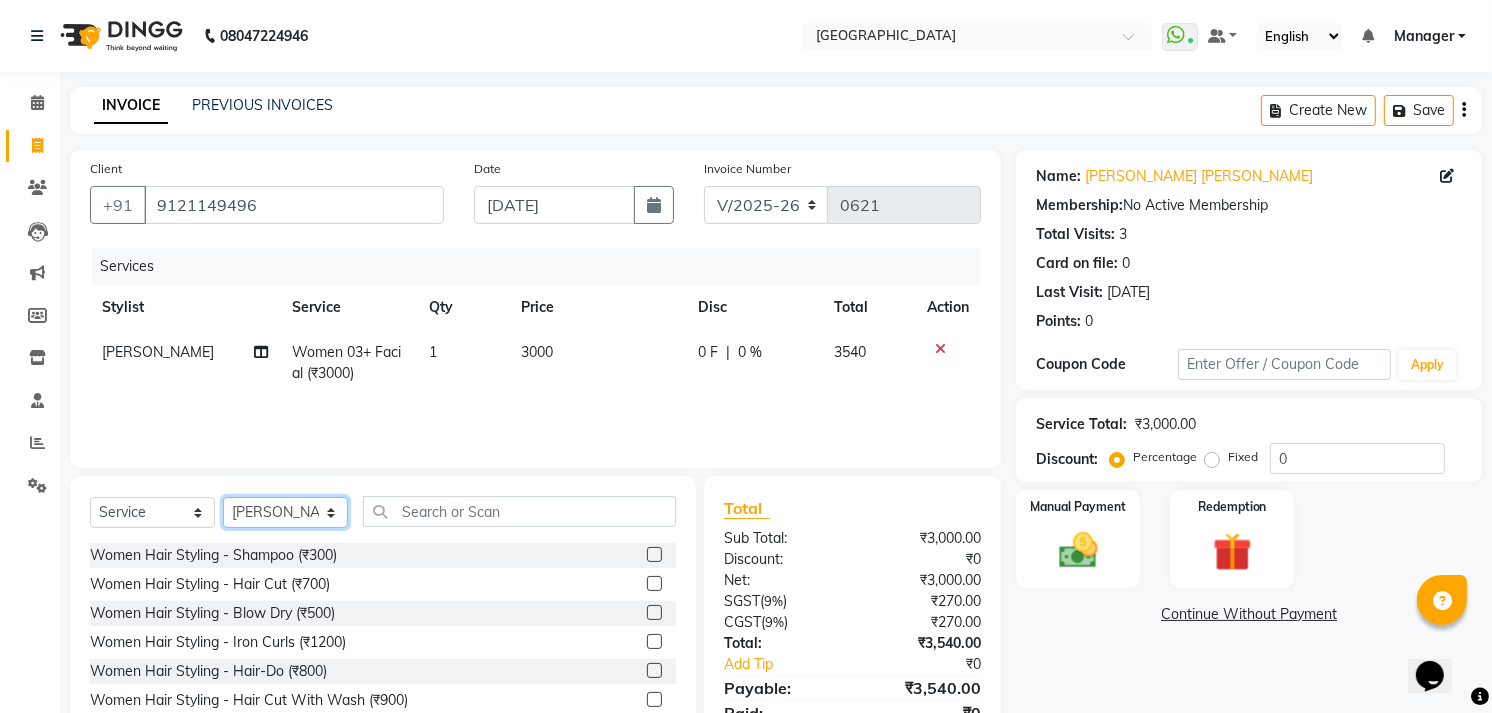 select on "70885" 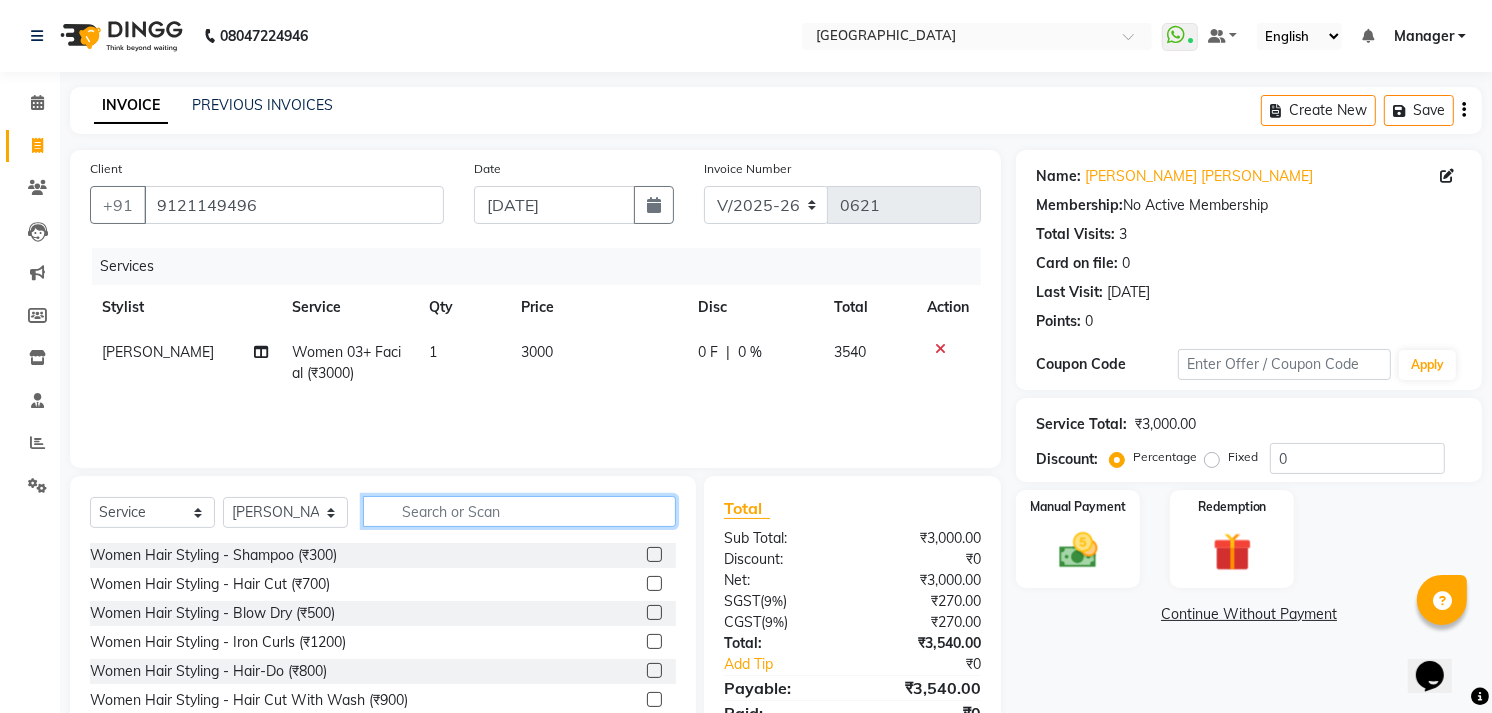 click 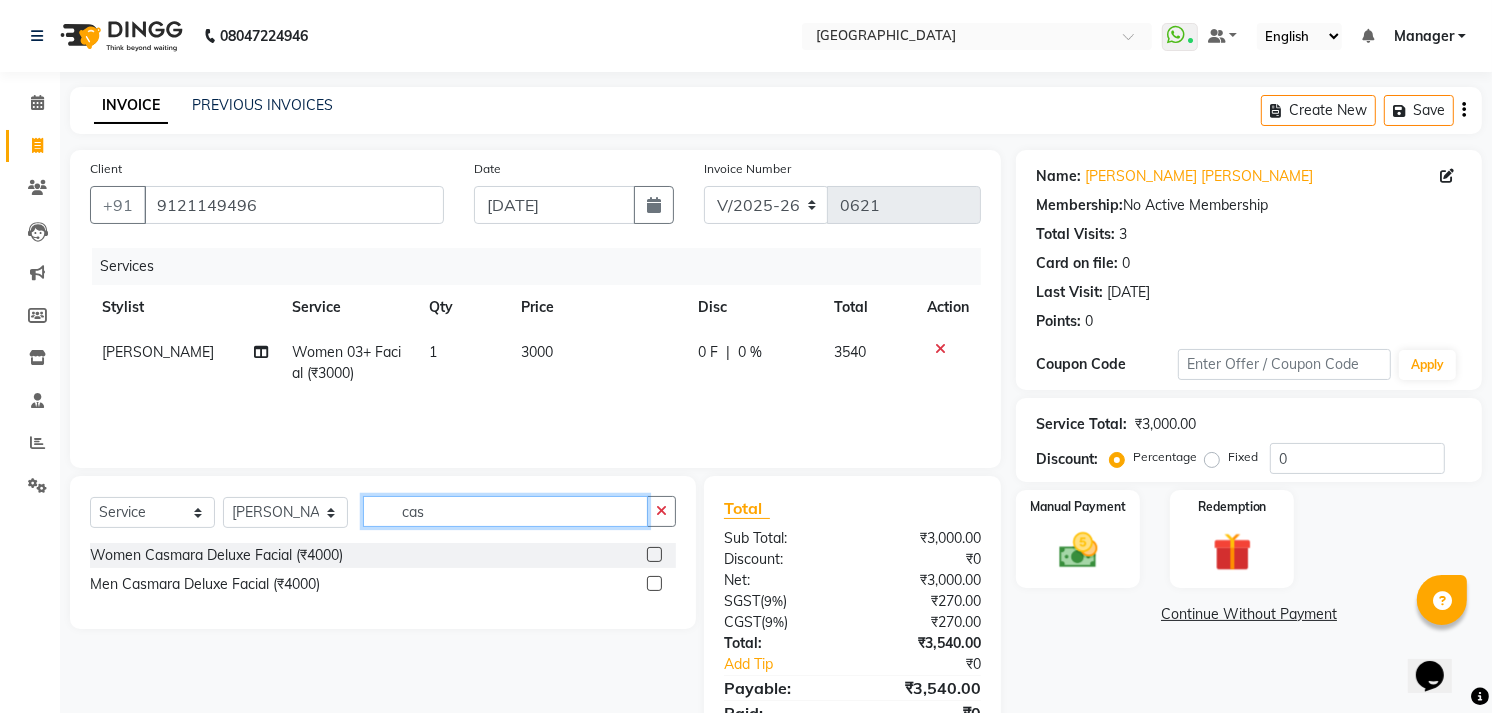 type on "cas" 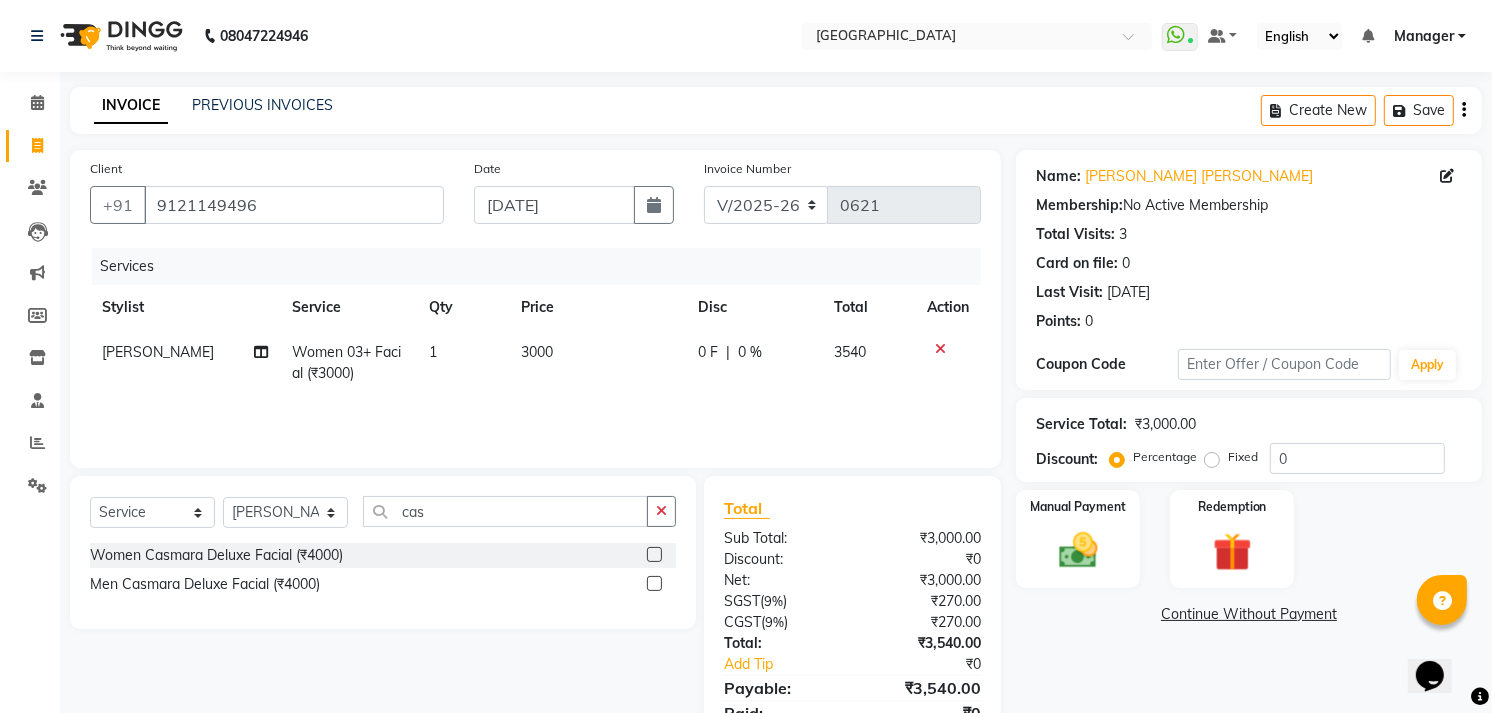 click 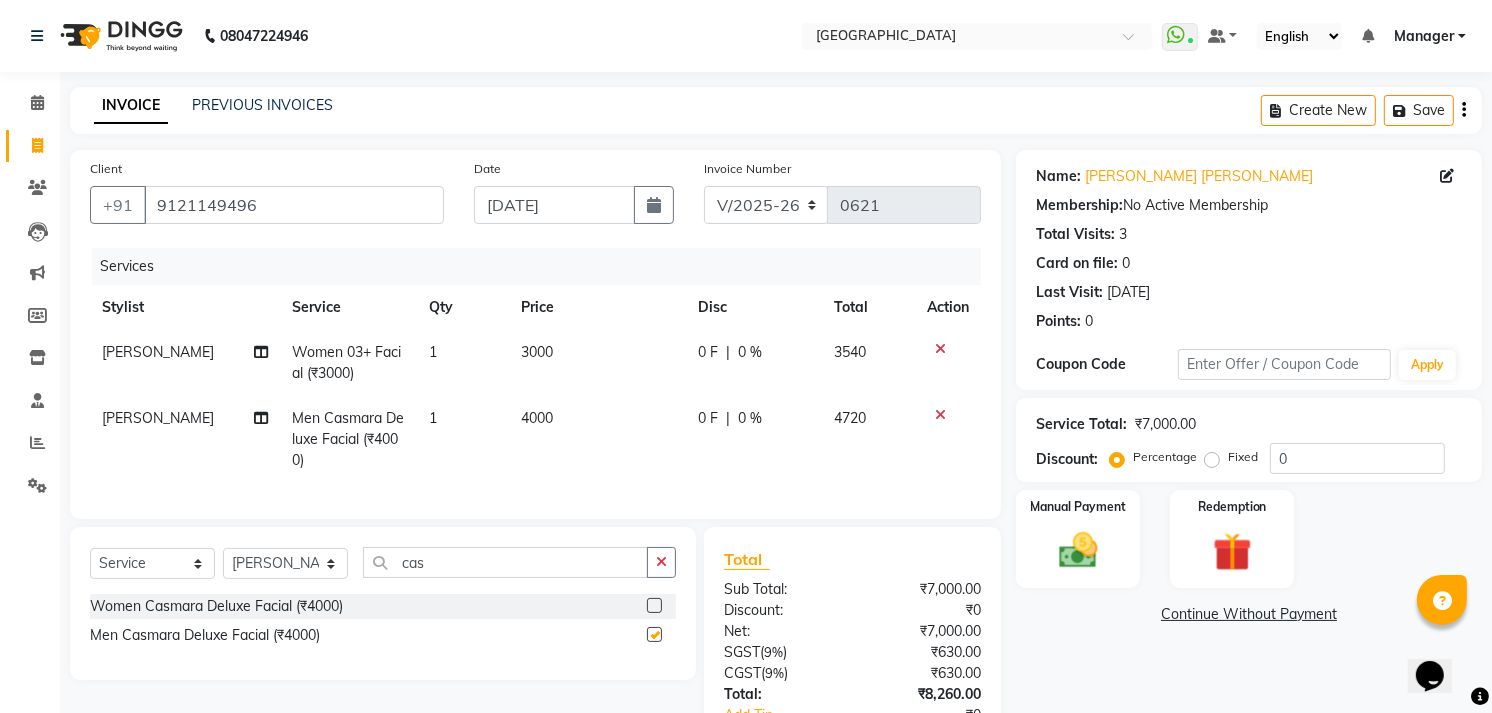 checkbox on "false" 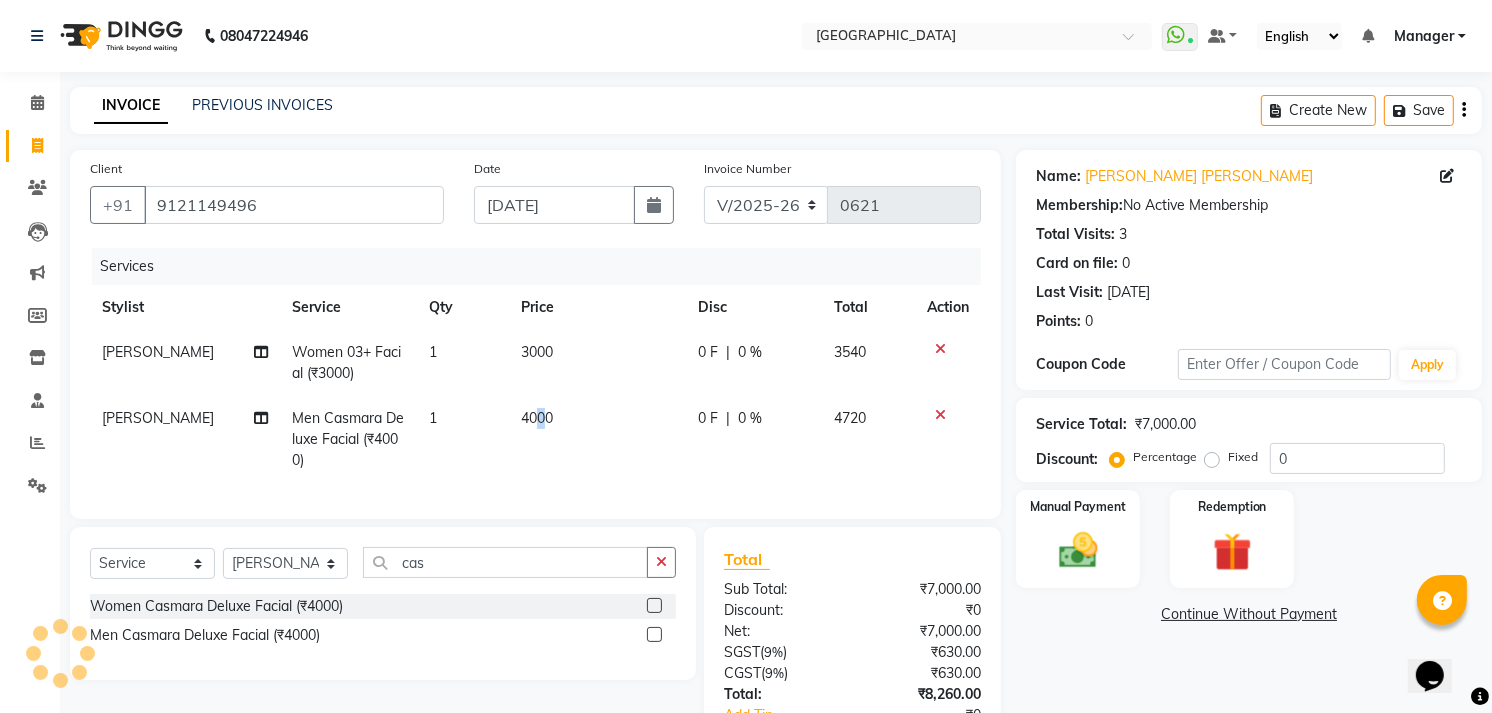 click on "4000" 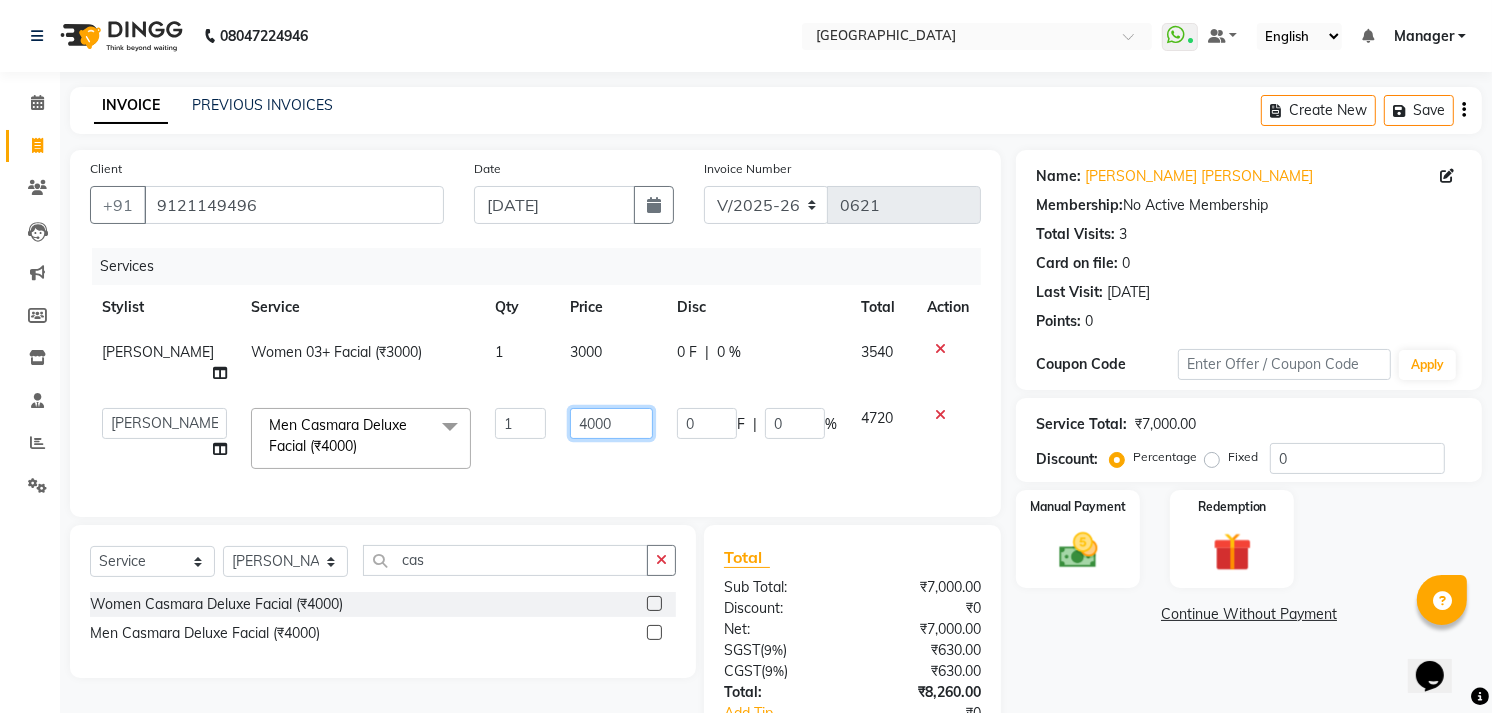 click on "4000" 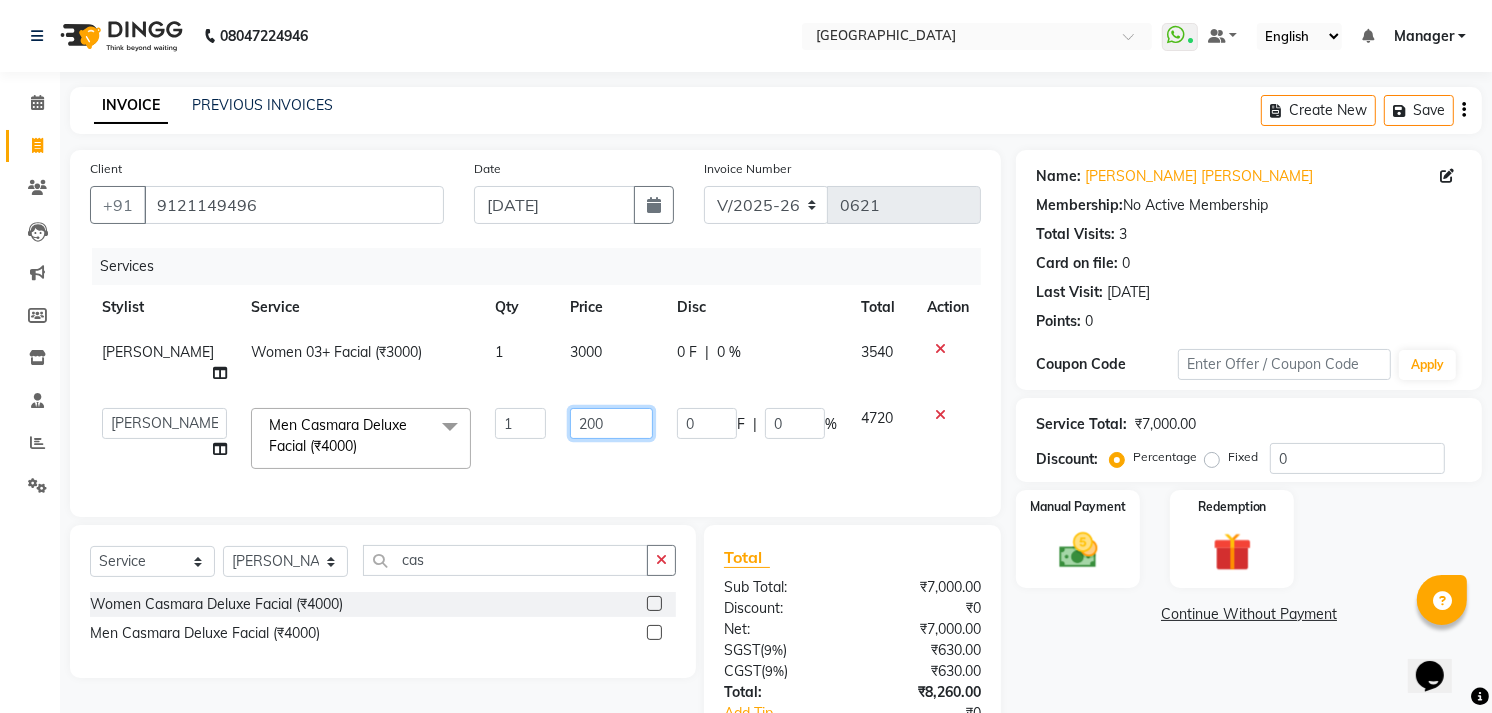 type on "2000" 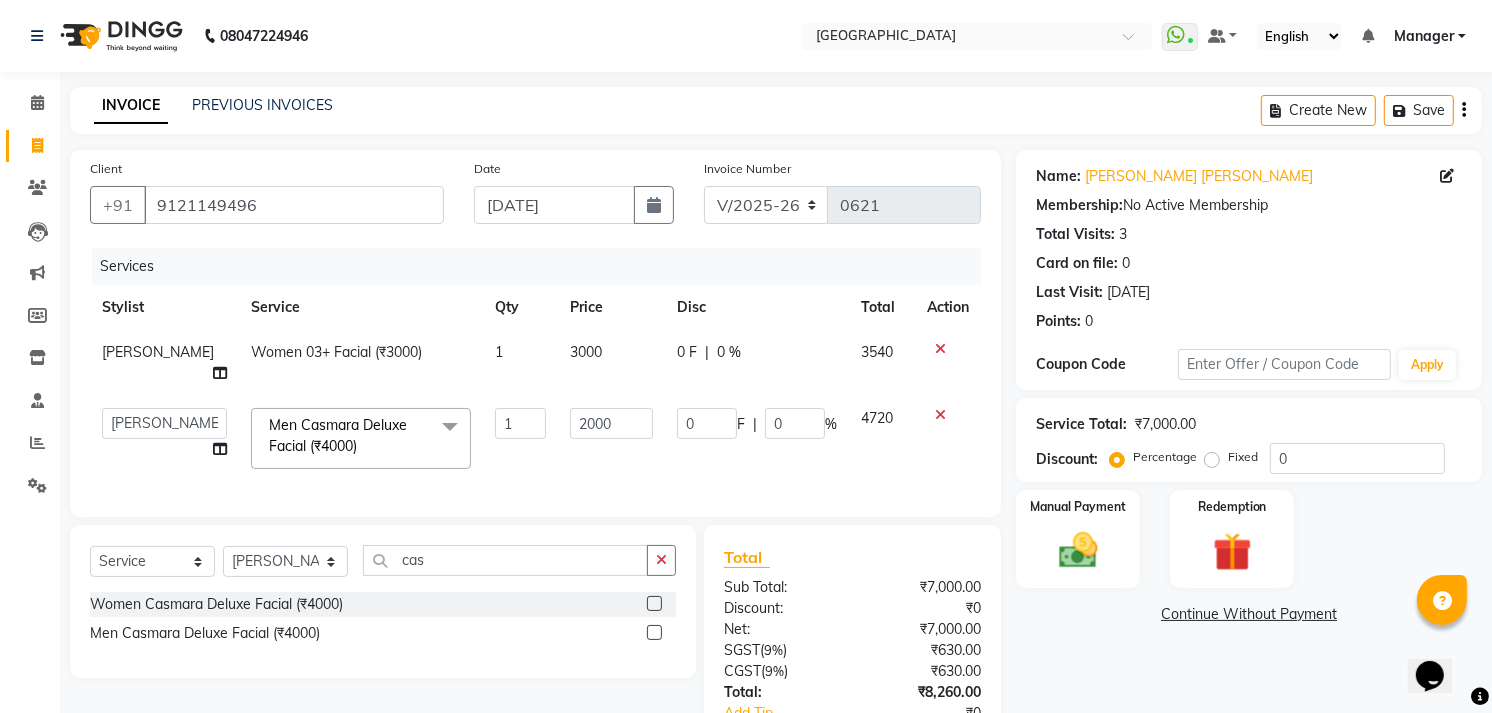 click on "Name: [PERSON_NAME] [PERSON_NAME] Membership:  No Active Membership  Total Visits:  3 Card on file:  0 Last Visit:   [DATE] Points:   0  Coupon Code Apply Service Total:  ₹7,000.00  Discount:  Percentage   Fixed  0 Manual Payment Redemption  Continue Without Payment" 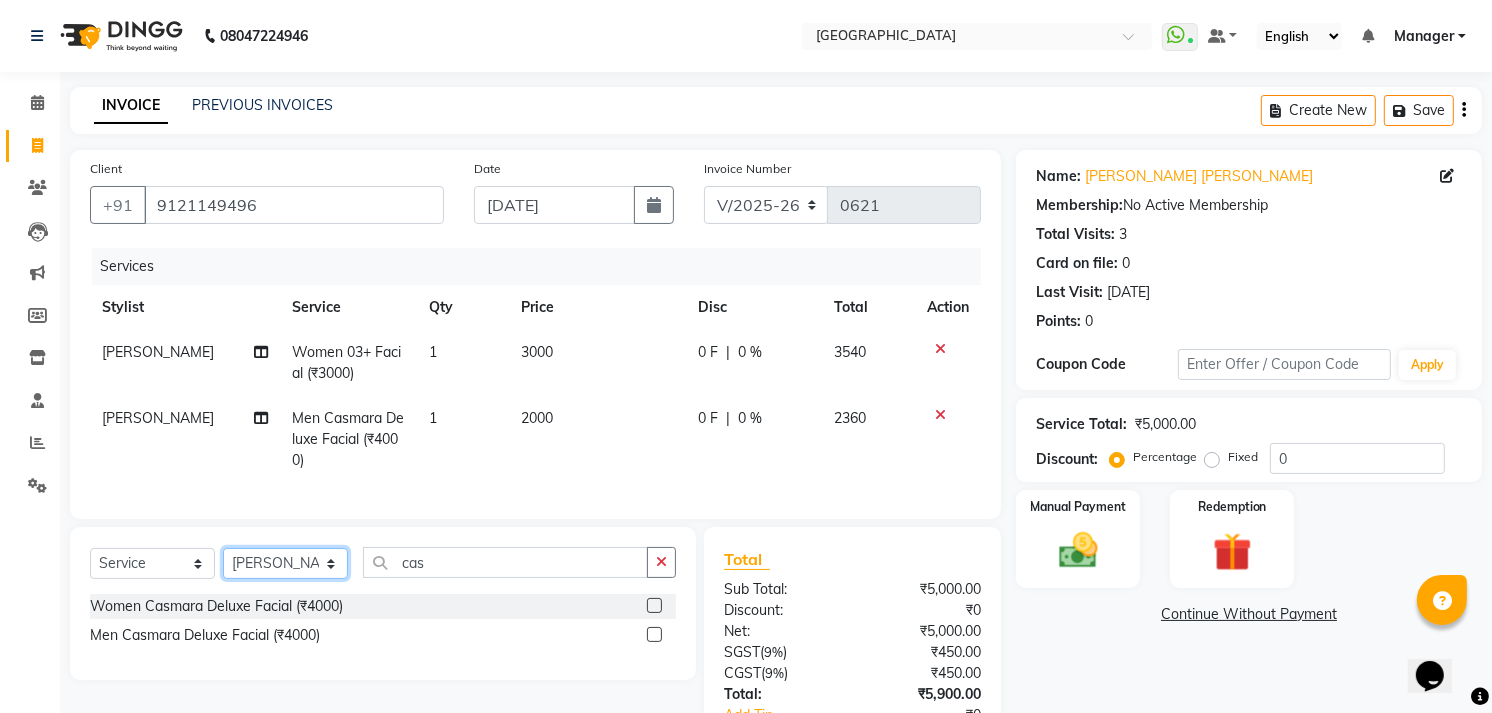 click on "Select Stylist [PERSON_NAME] [PERSON_NAME]  Manager [PERSON_NAME] Owner [PERSON_NAME] Rahul Sir [PERSON_NAME]" 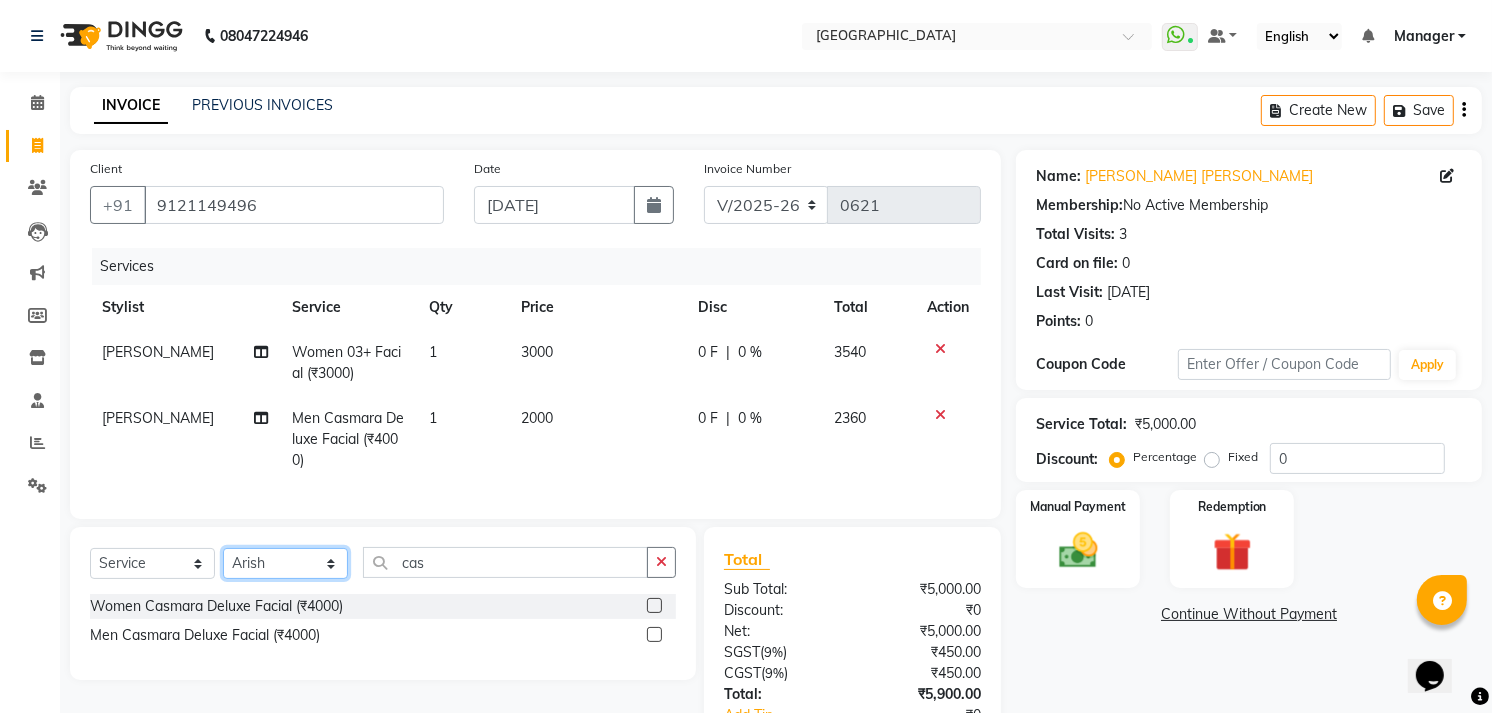 click on "Select Stylist [PERSON_NAME] [PERSON_NAME]  Manager [PERSON_NAME] Owner [PERSON_NAME] Rahul Sir [PERSON_NAME]" 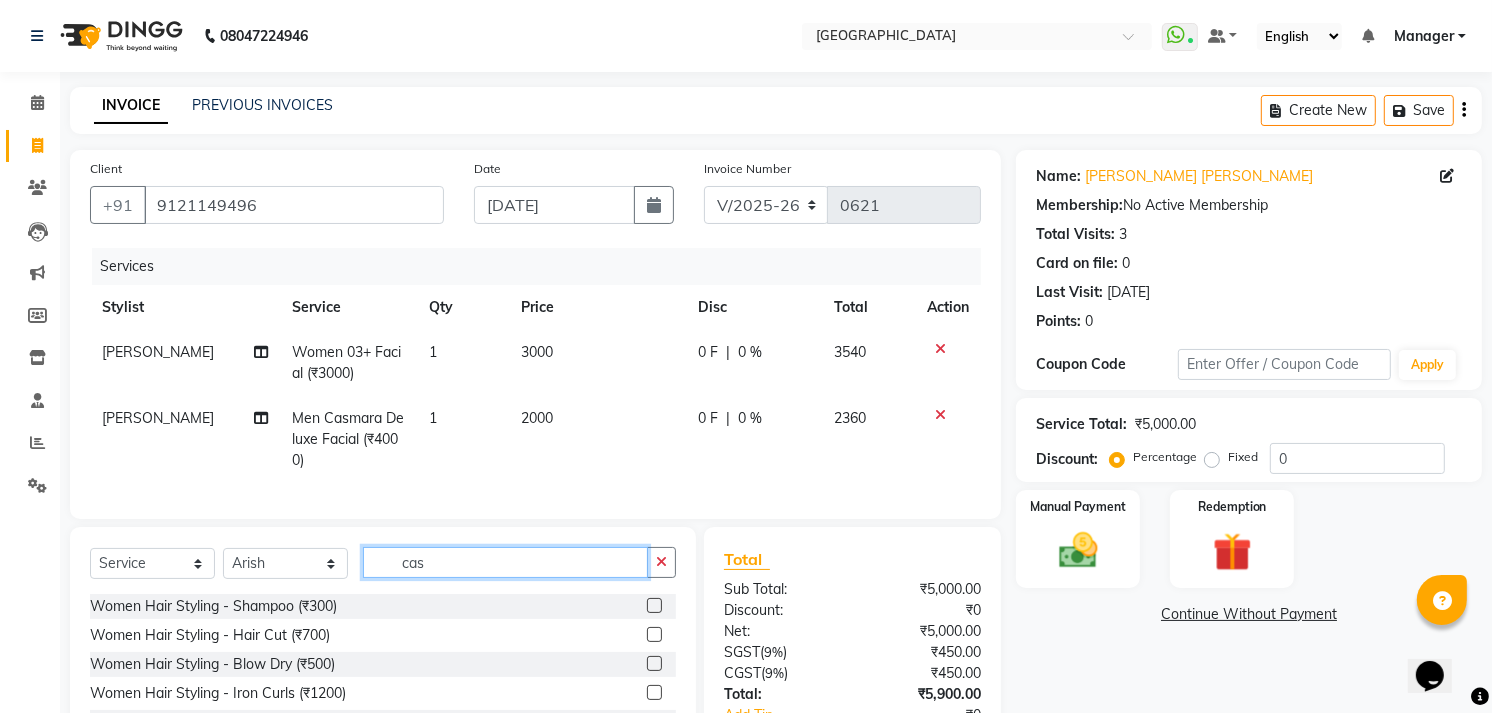 click on "cas" 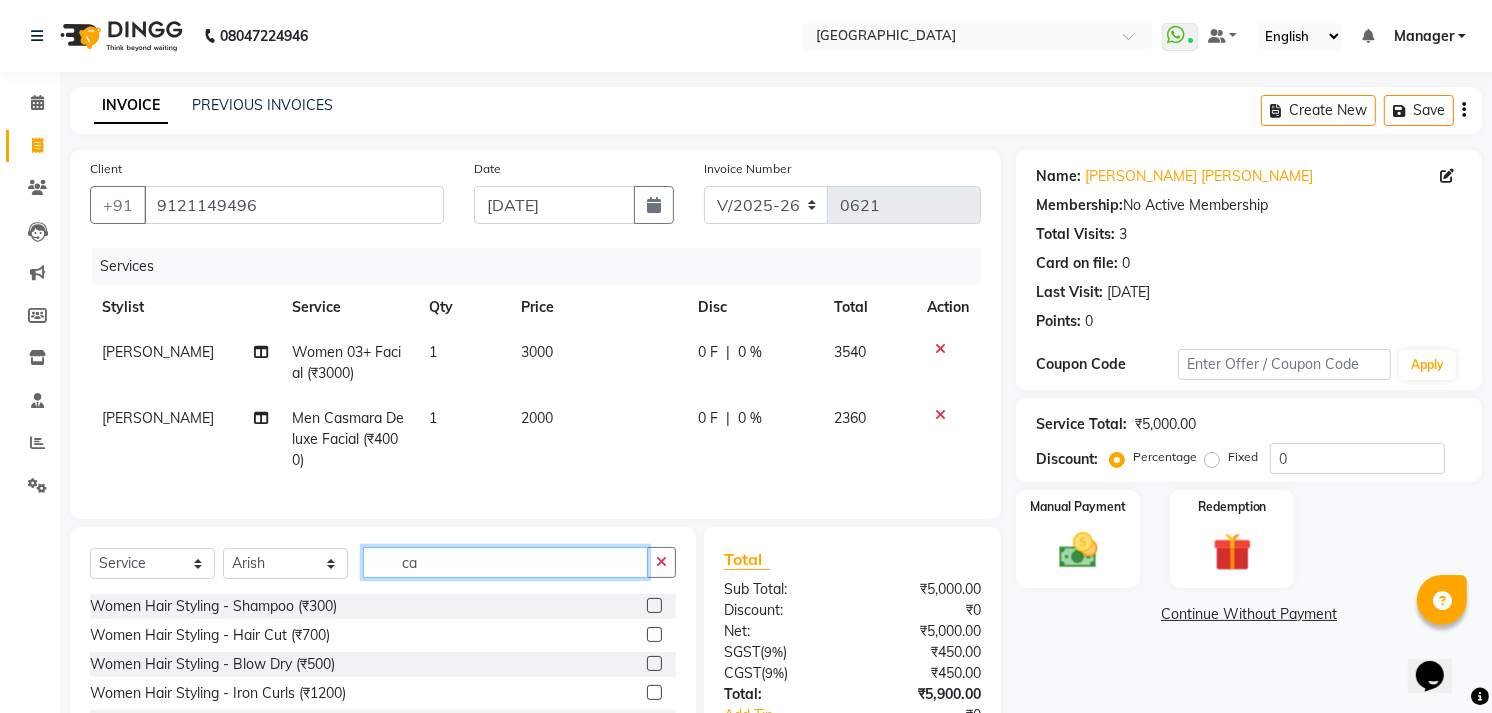 type on "c" 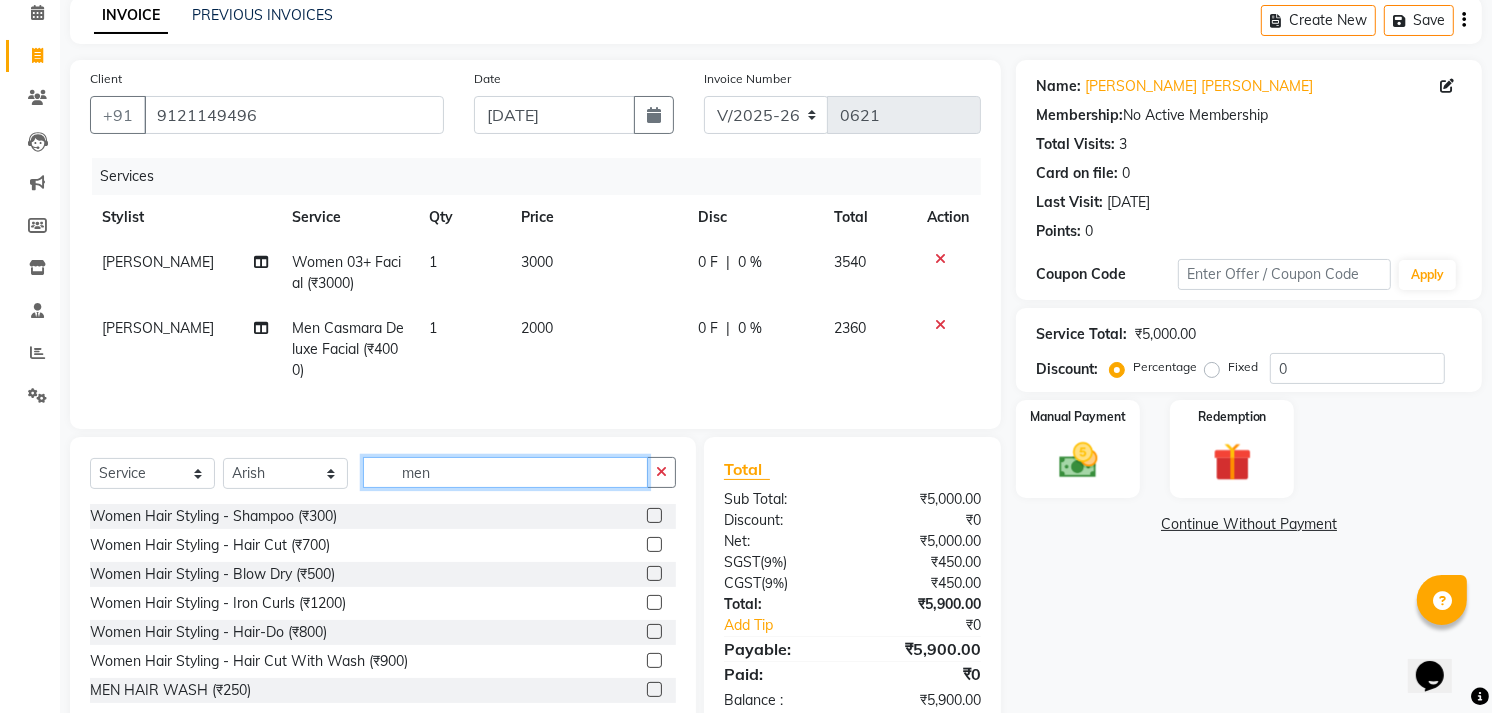scroll, scrollTop: 111, scrollLeft: 0, axis: vertical 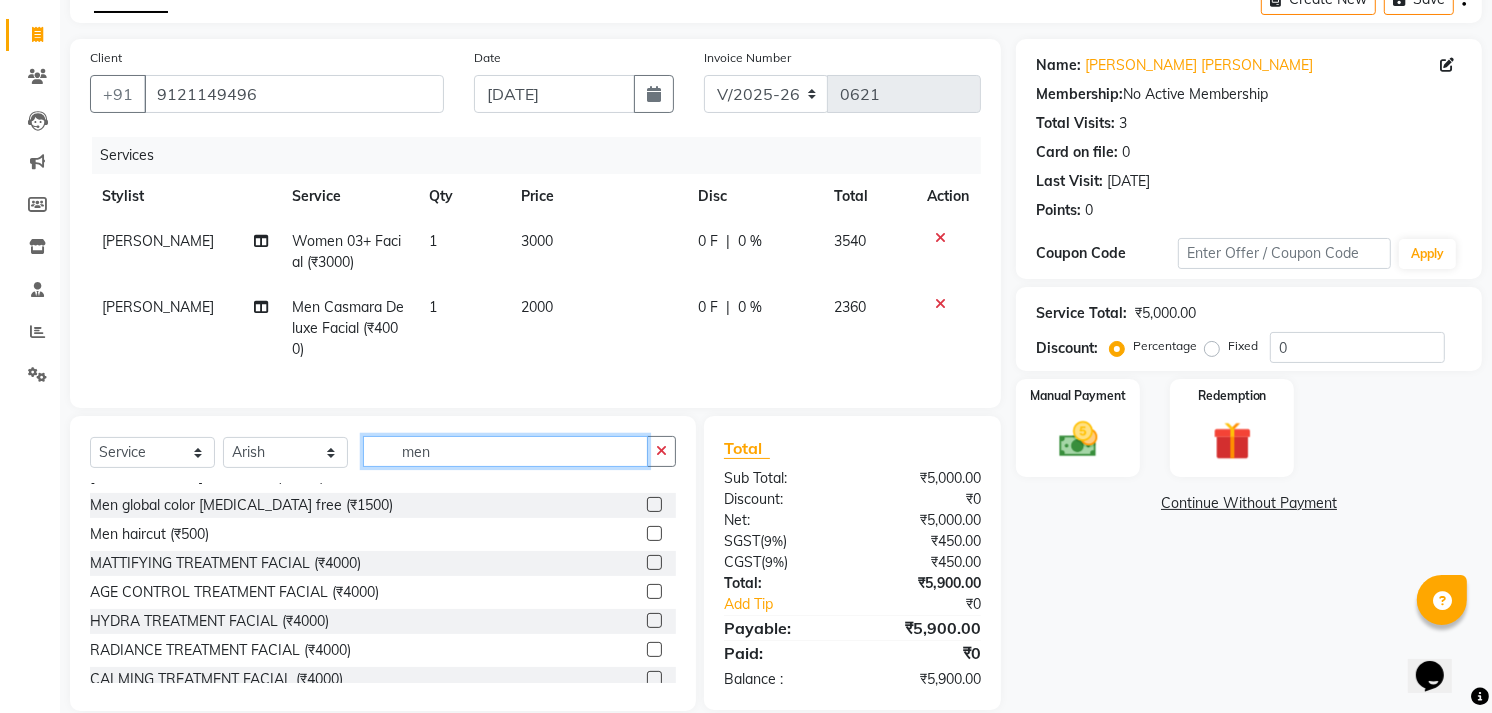 type on "men" 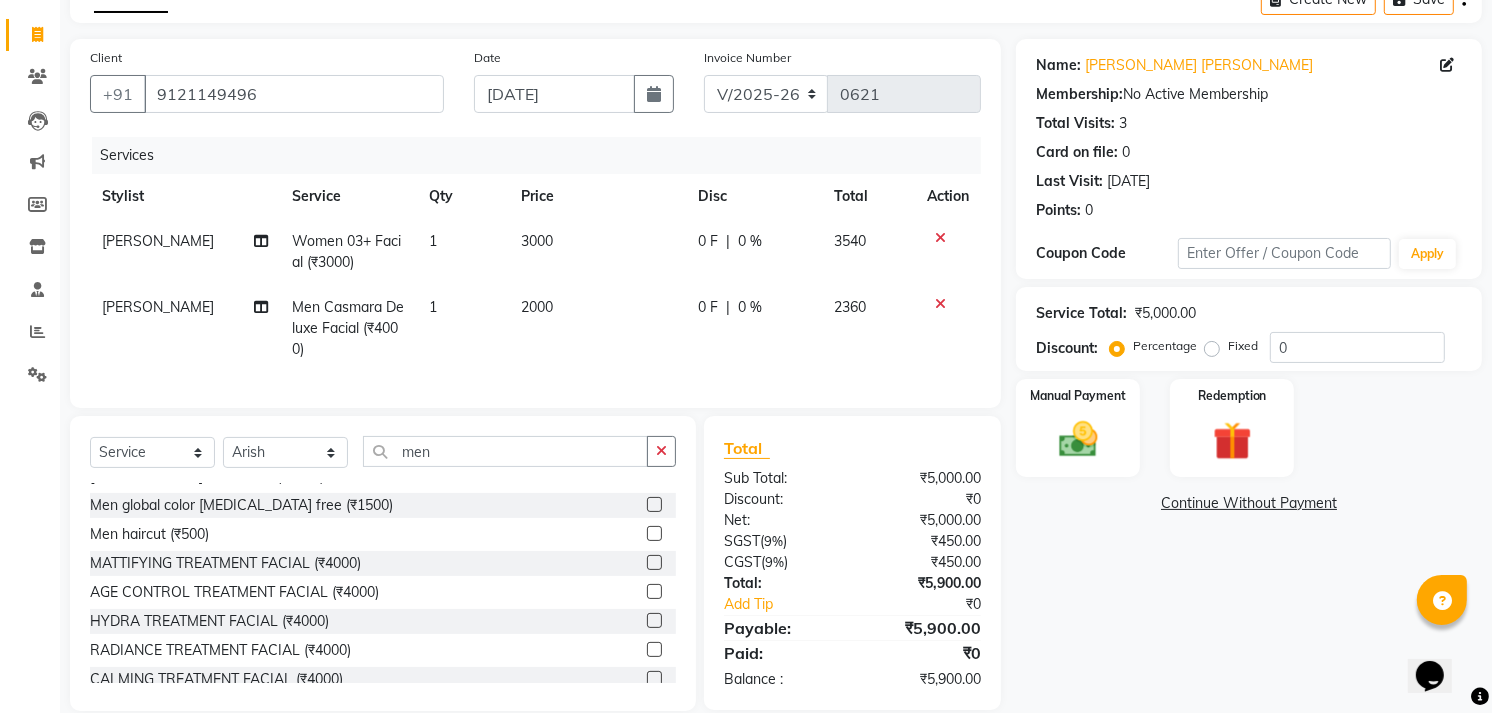 click 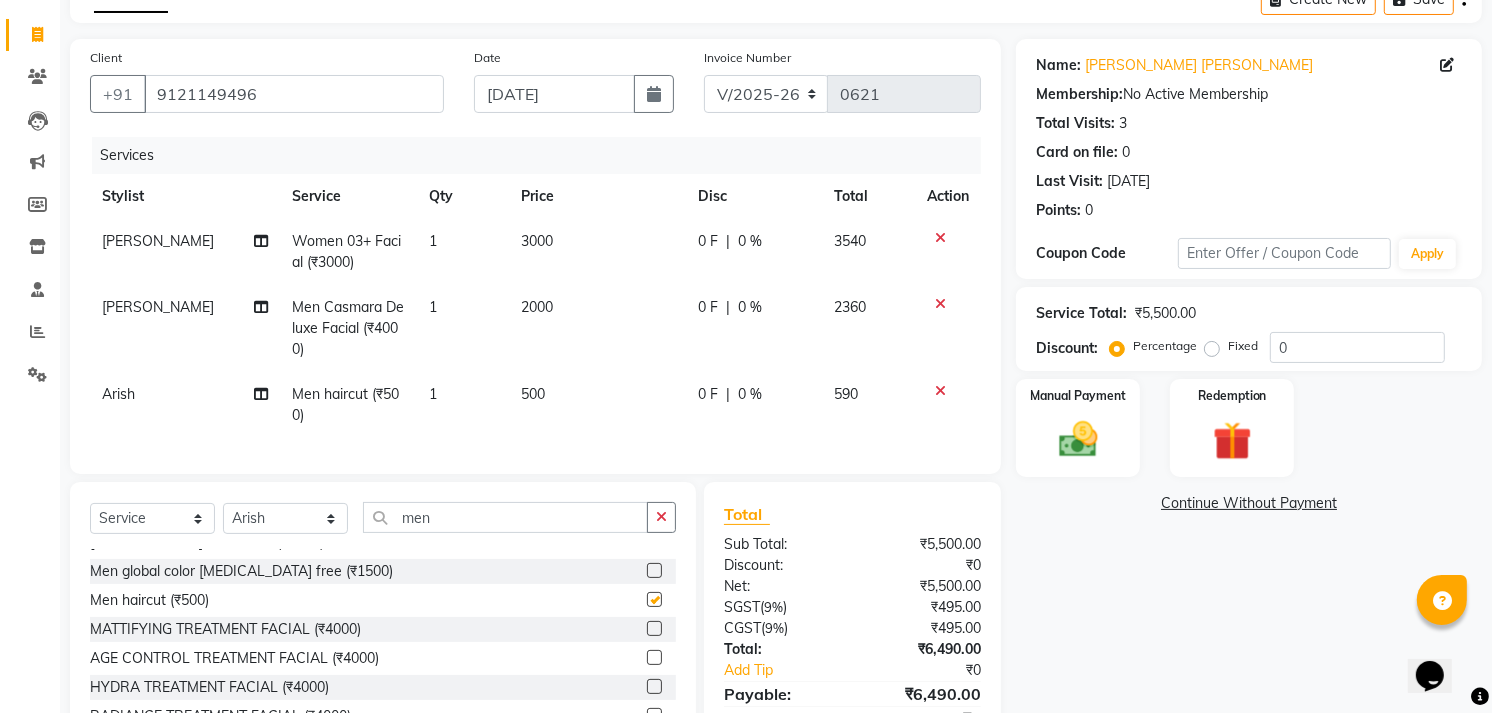 checkbox on "false" 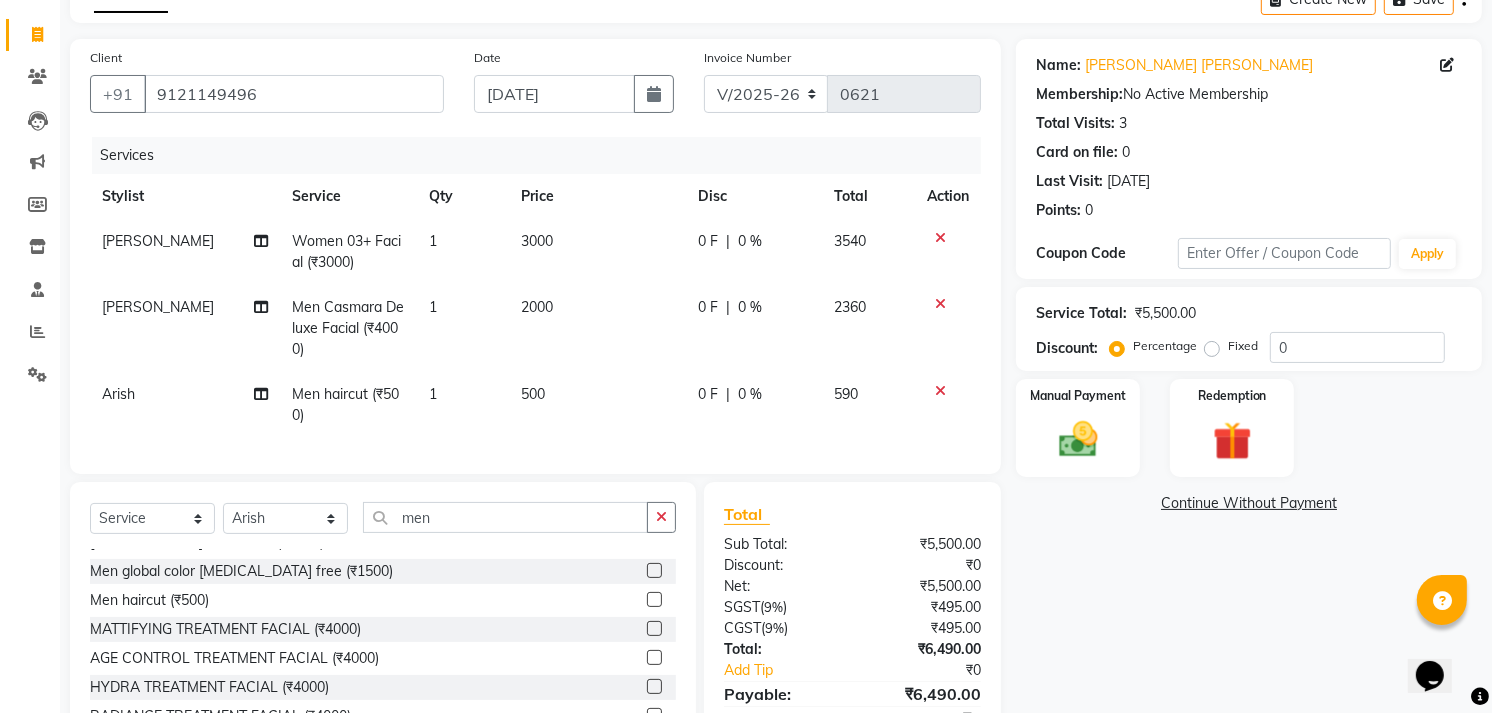 click on "1" 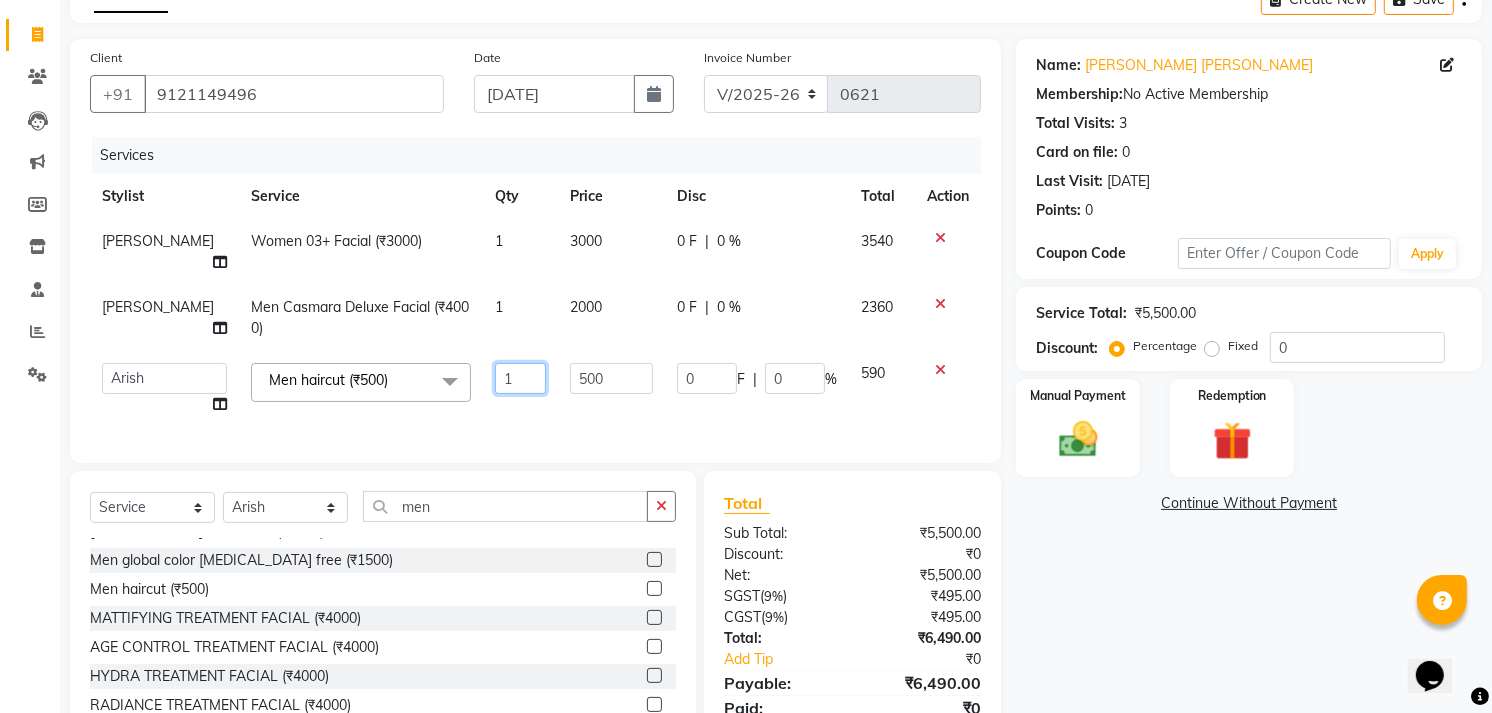 click on "1" 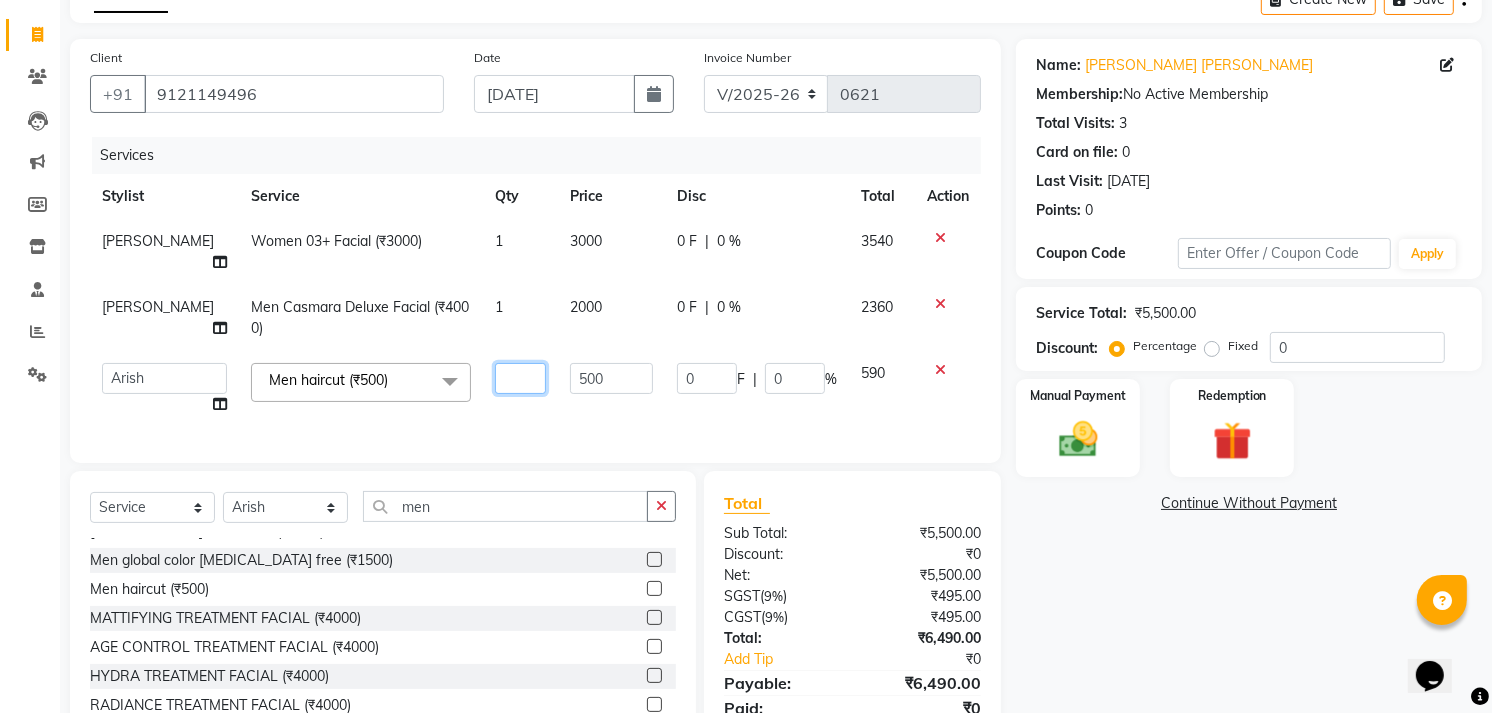 type on "2" 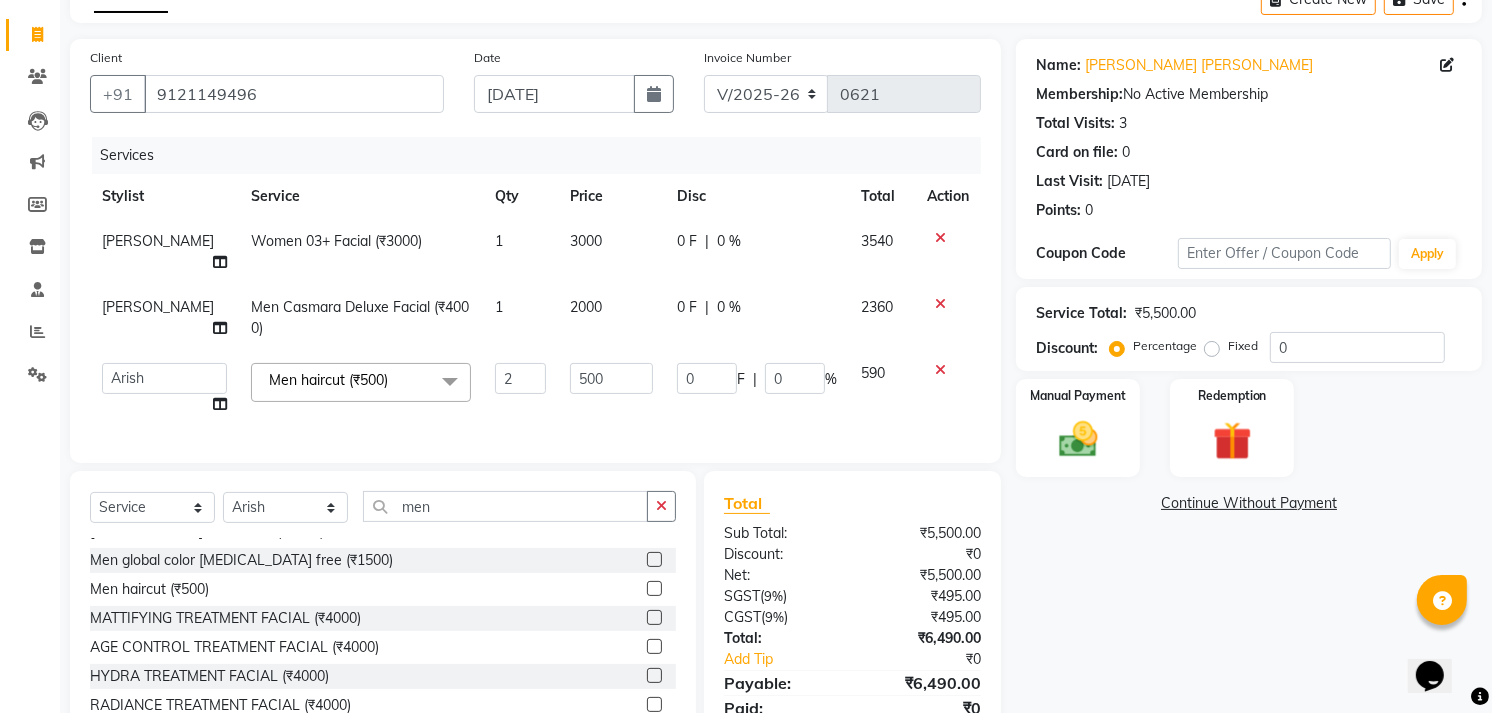click on "Name: [PERSON_NAME] [PERSON_NAME] Membership:  No Active Membership  Total Visits:  3 Card on file:  0 Last Visit:   [DATE] Points:   0  Coupon Code Apply Service Total:  ₹5,500.00  Discount:  Percentage   Fixed  0 Manual Payment Redemption  Continue Without Payment" 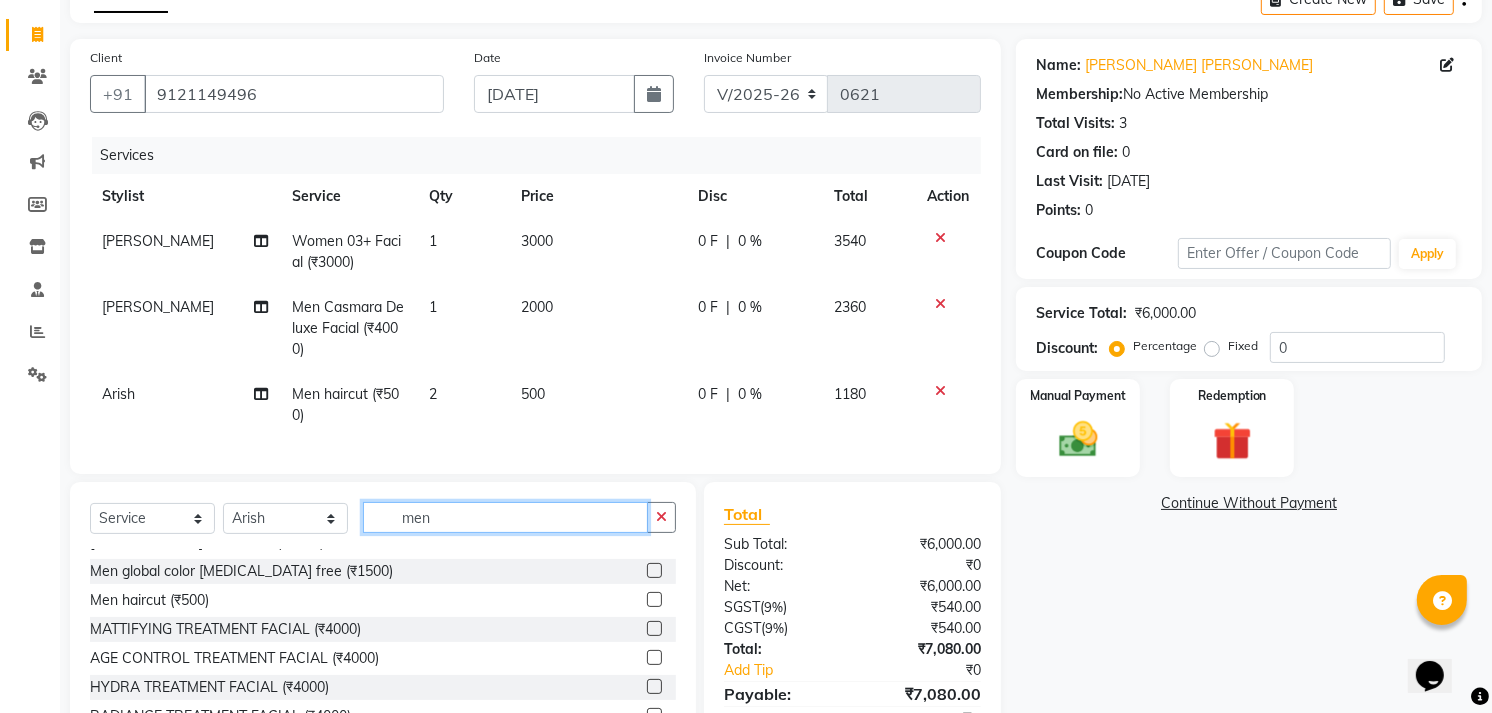 click on "men" 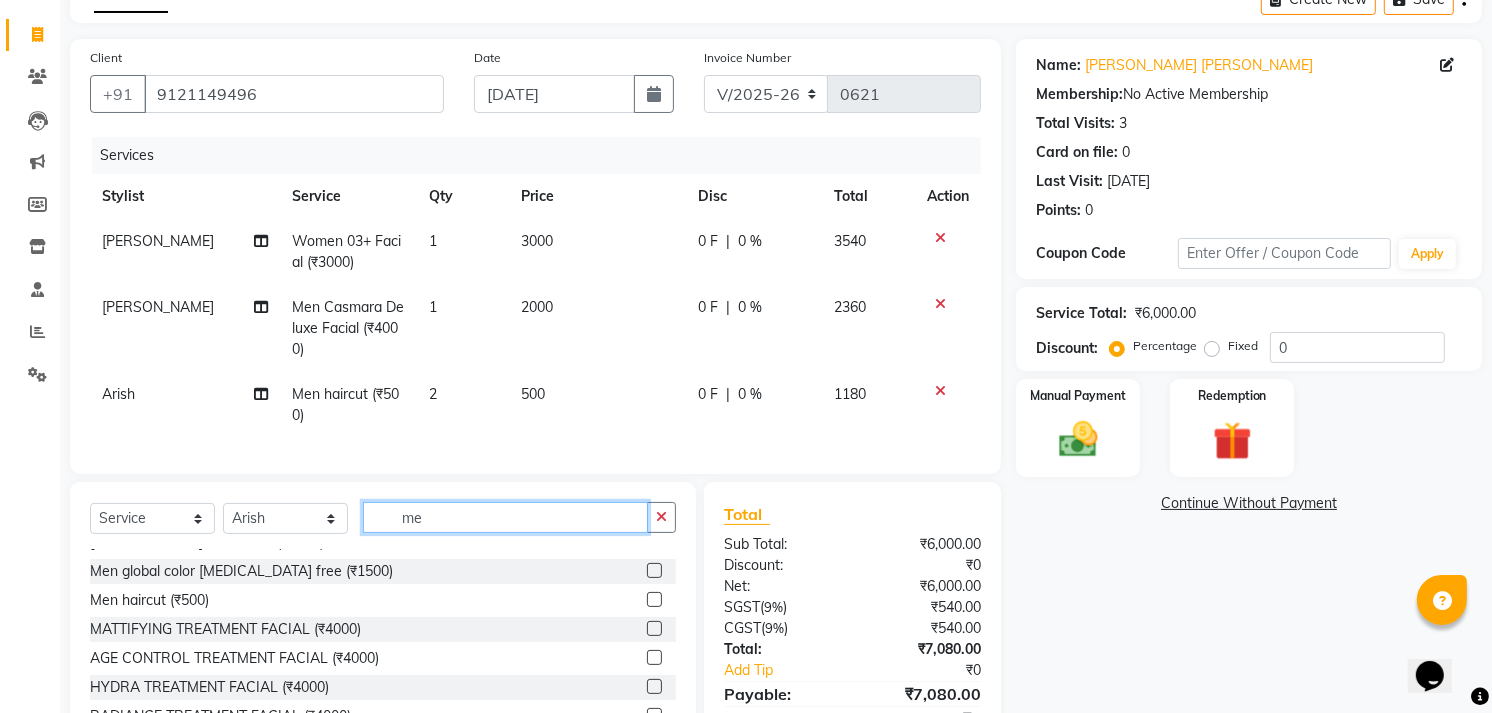 type on "m" 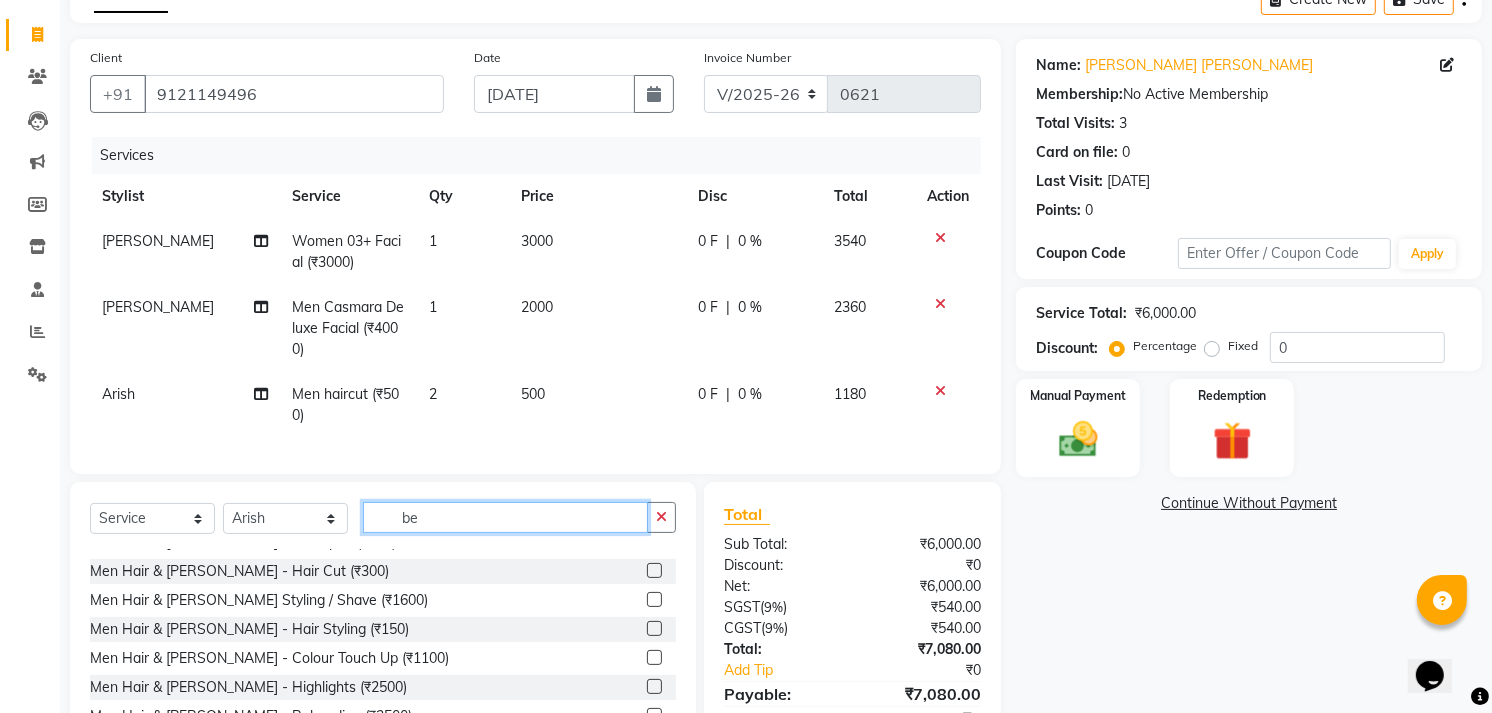 scroll, scrollTop: 0, scrollLeft: 0, axis: both 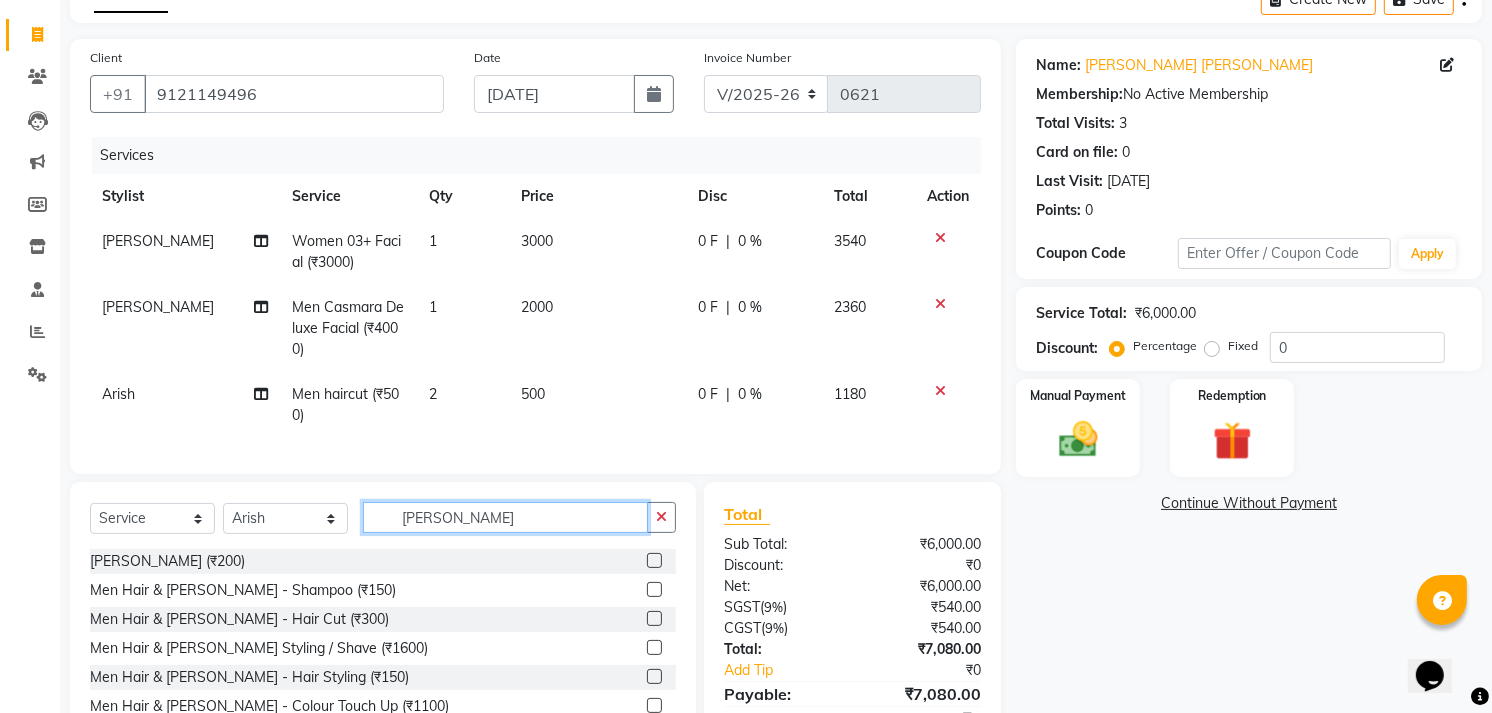 type on "[PERSON_NAME]" 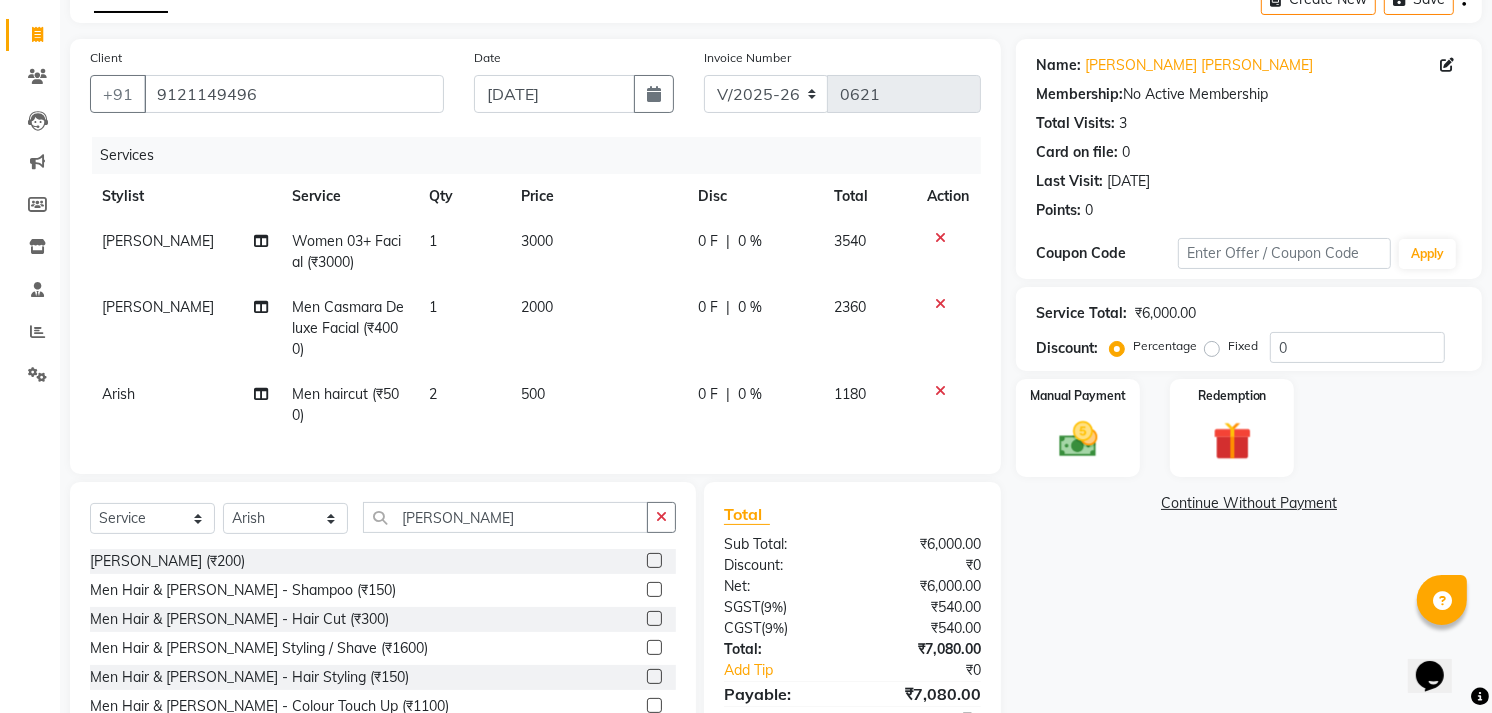 click 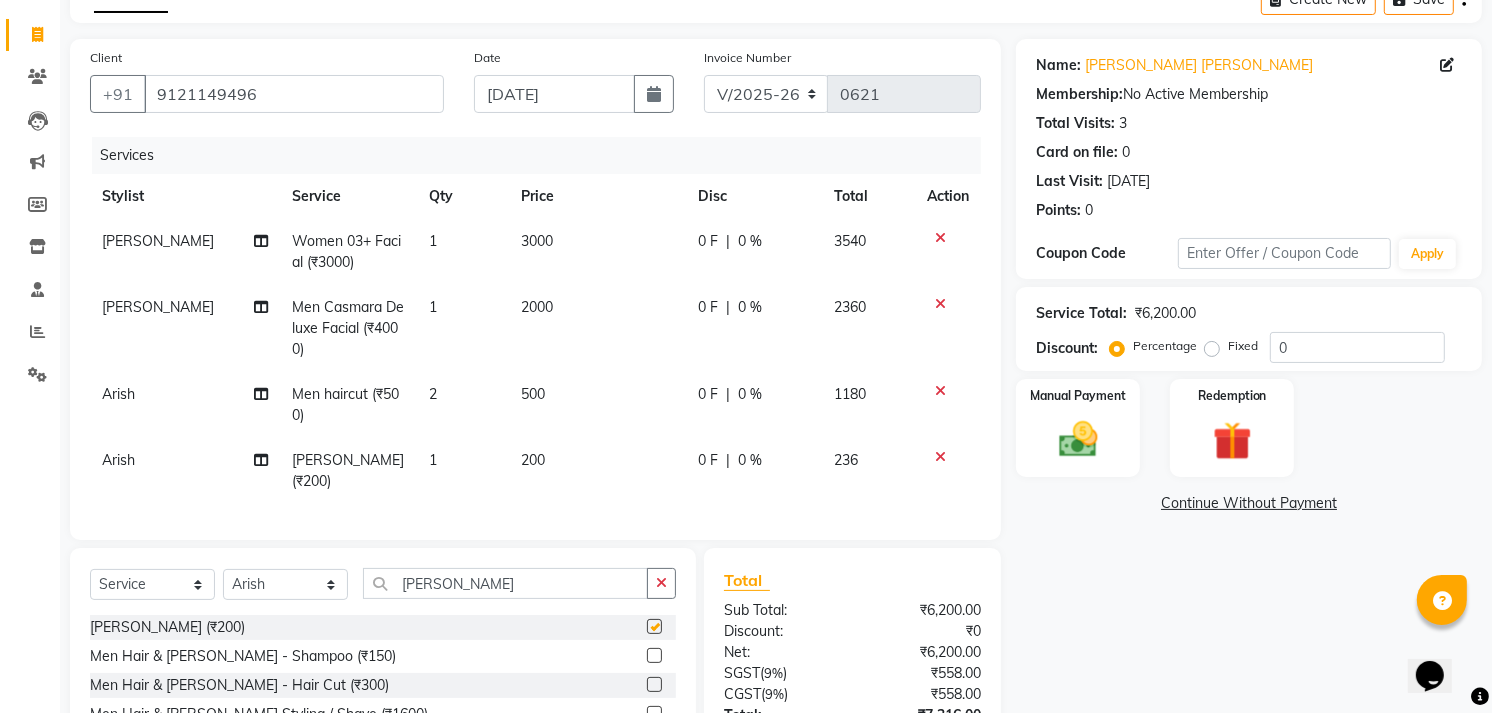 checkbox on "false" 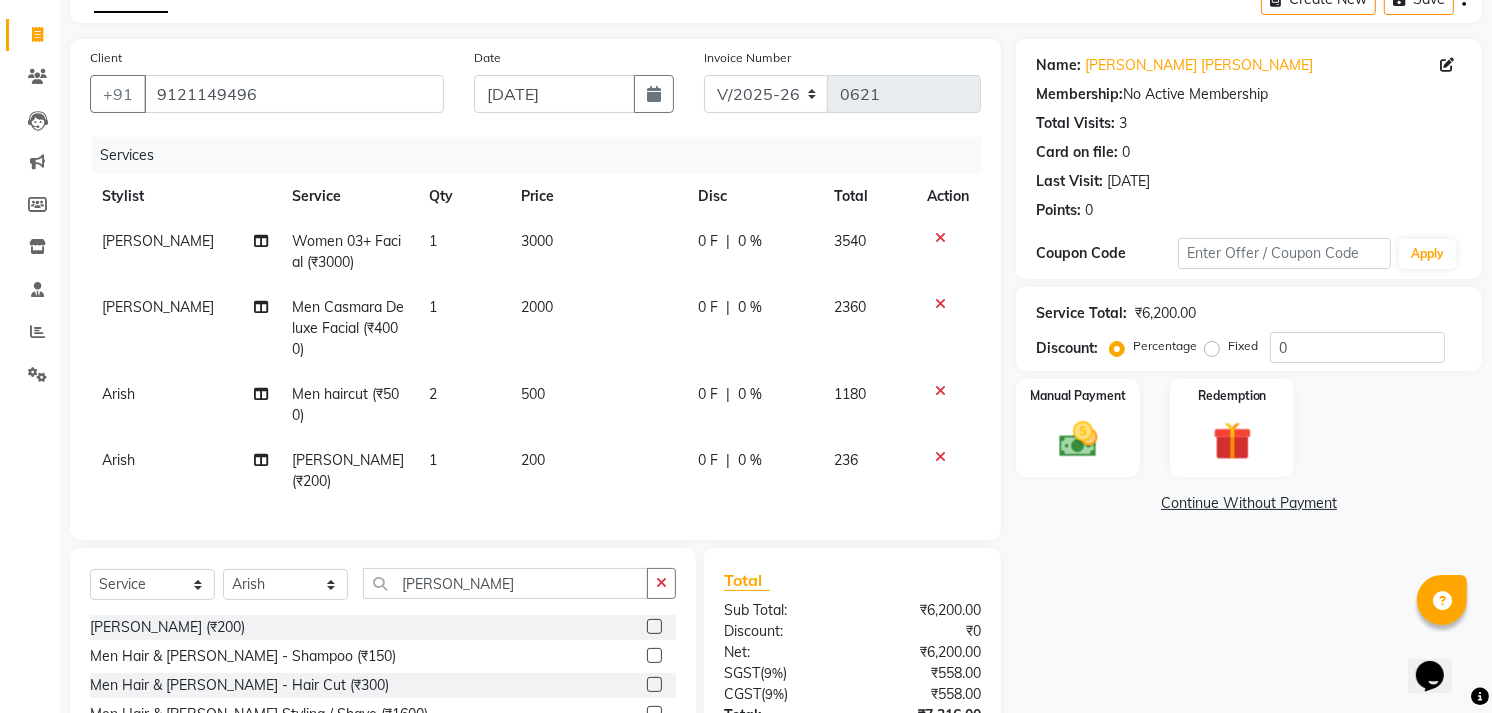 click on "200" 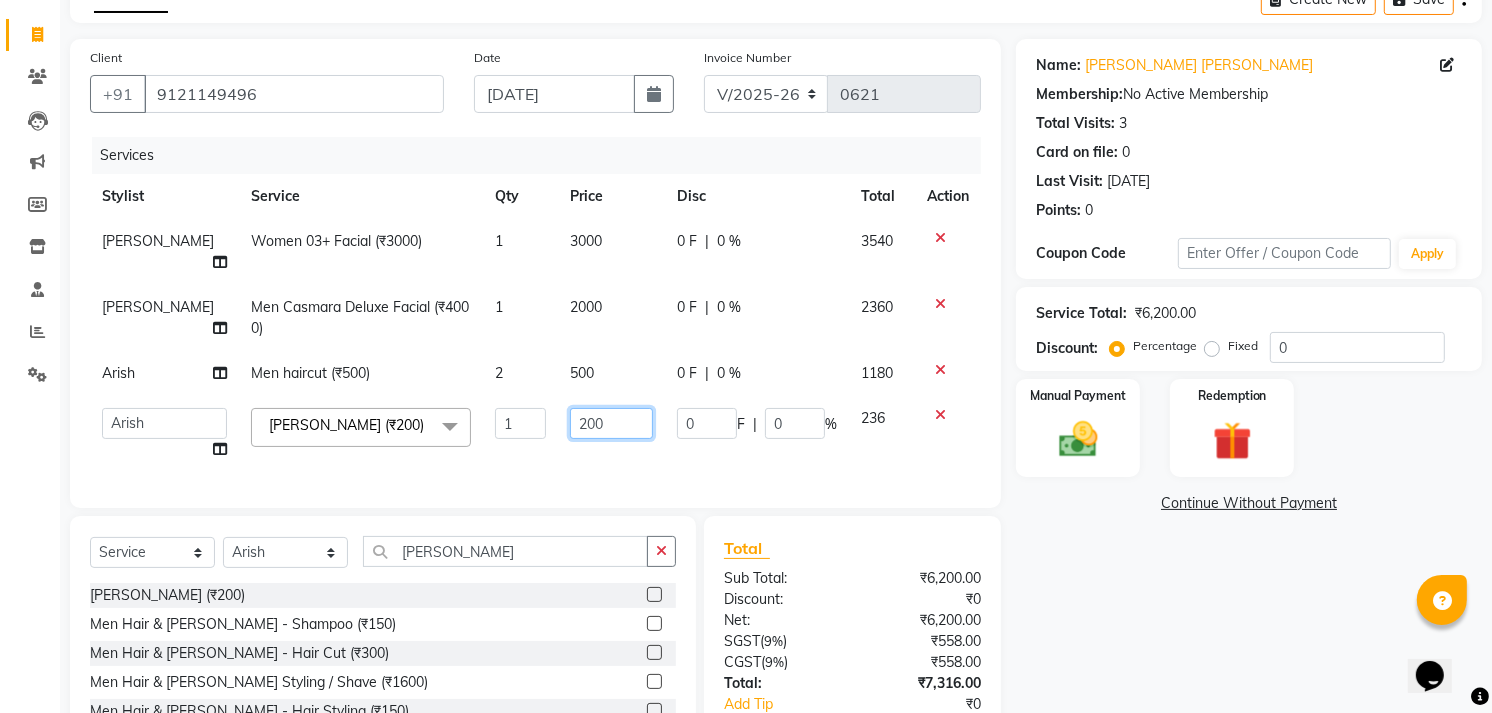 click on "200" 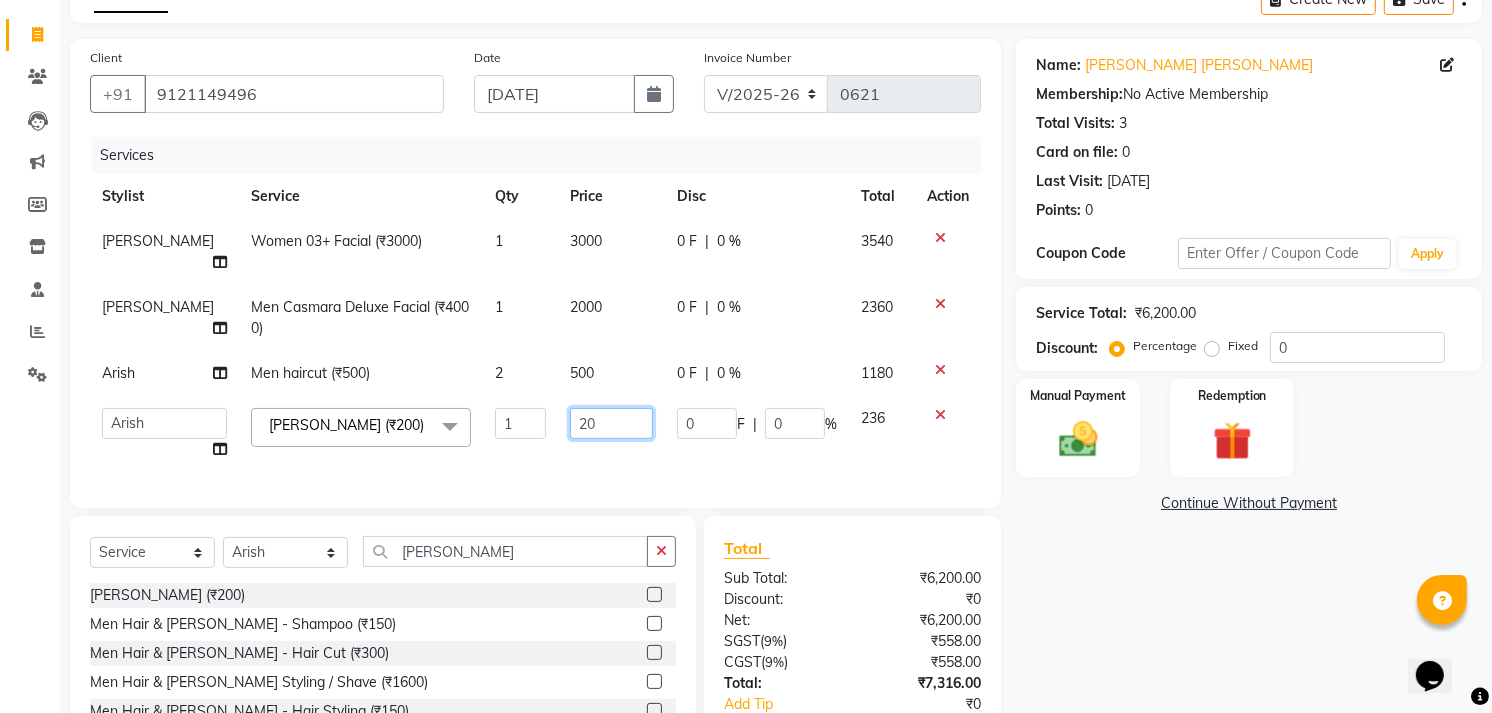 type on "2" 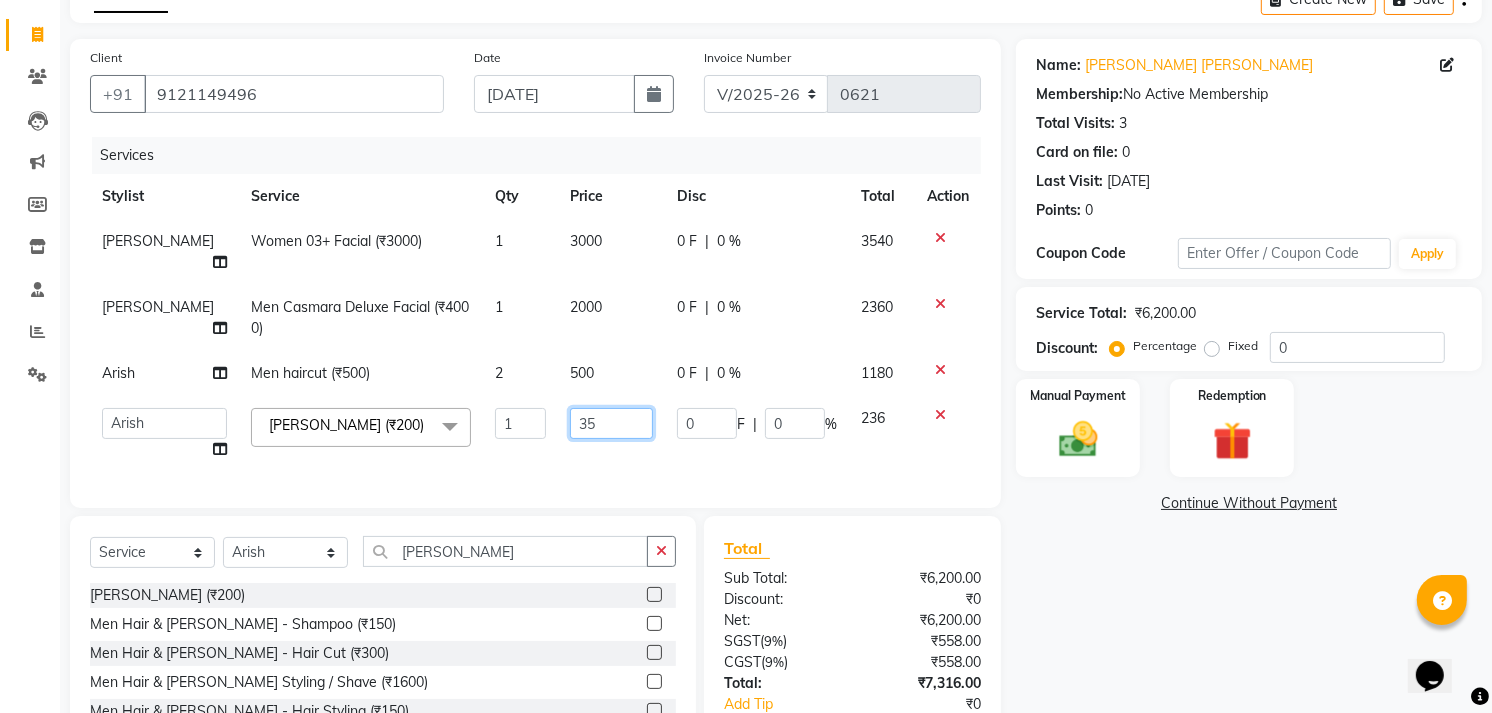 type on "350" 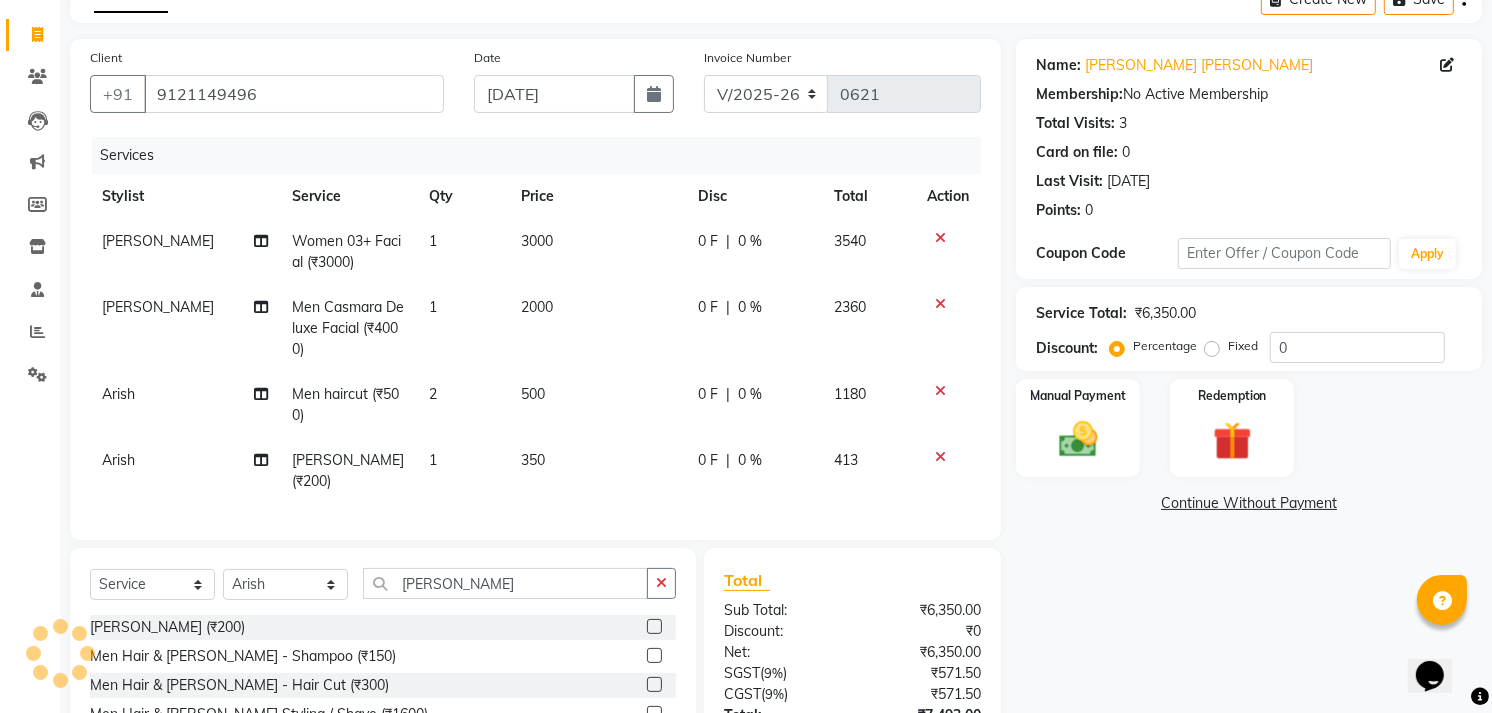 click on "1" 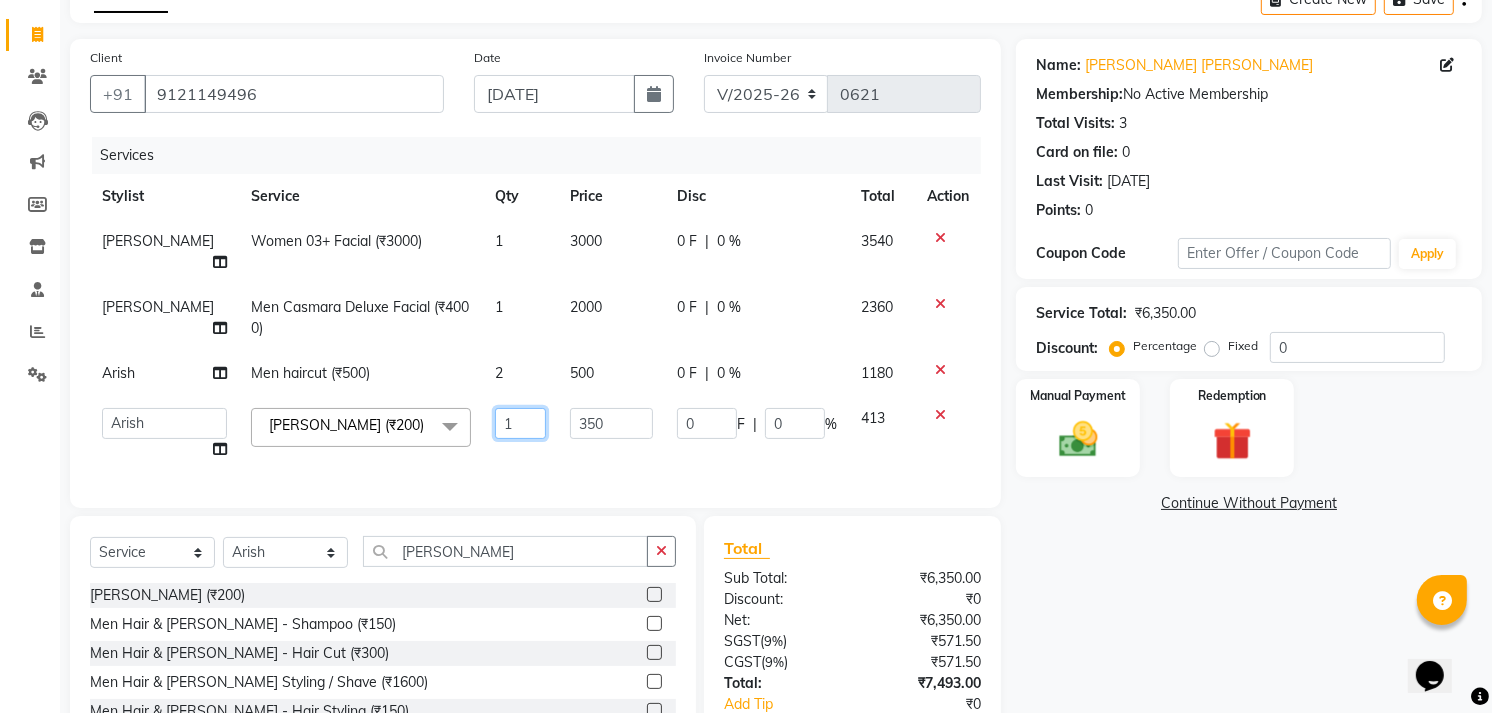 click on "1" 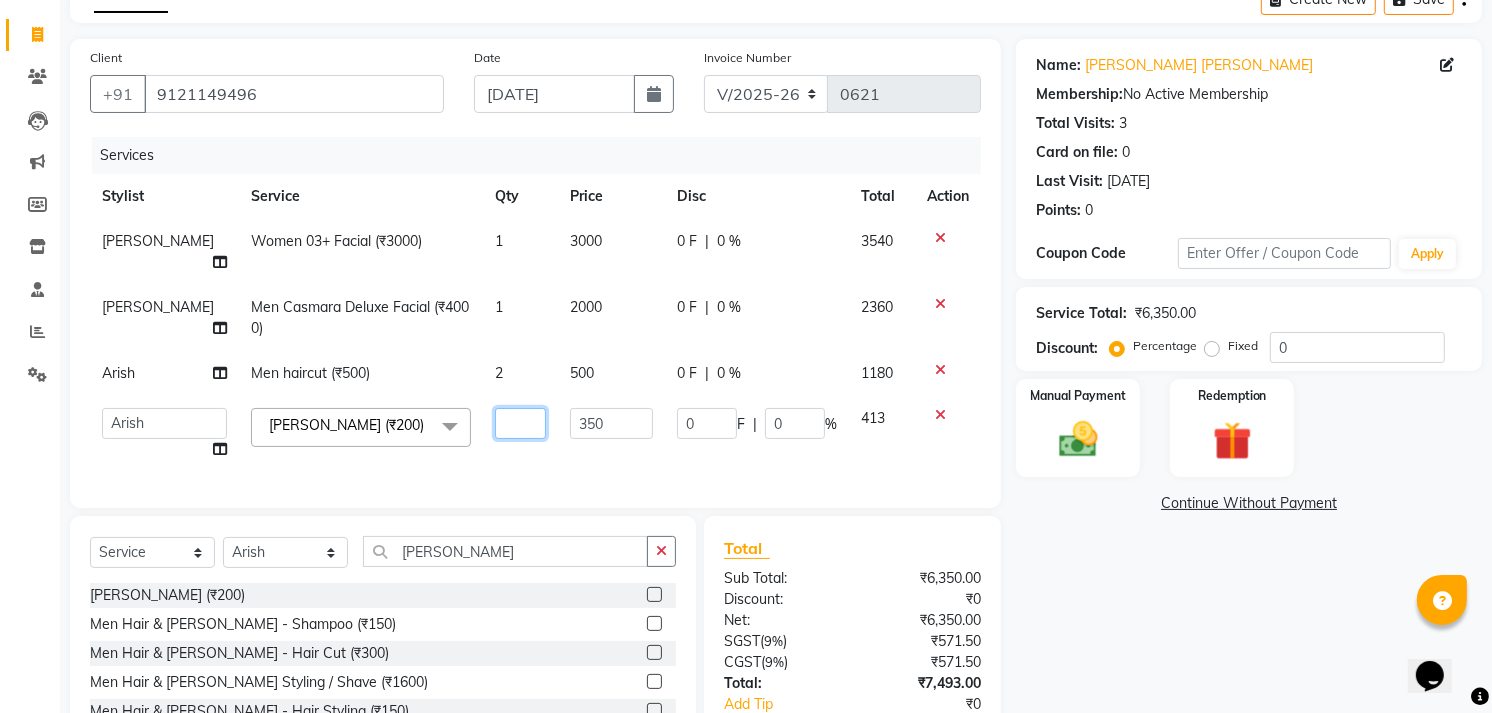 type on "2" 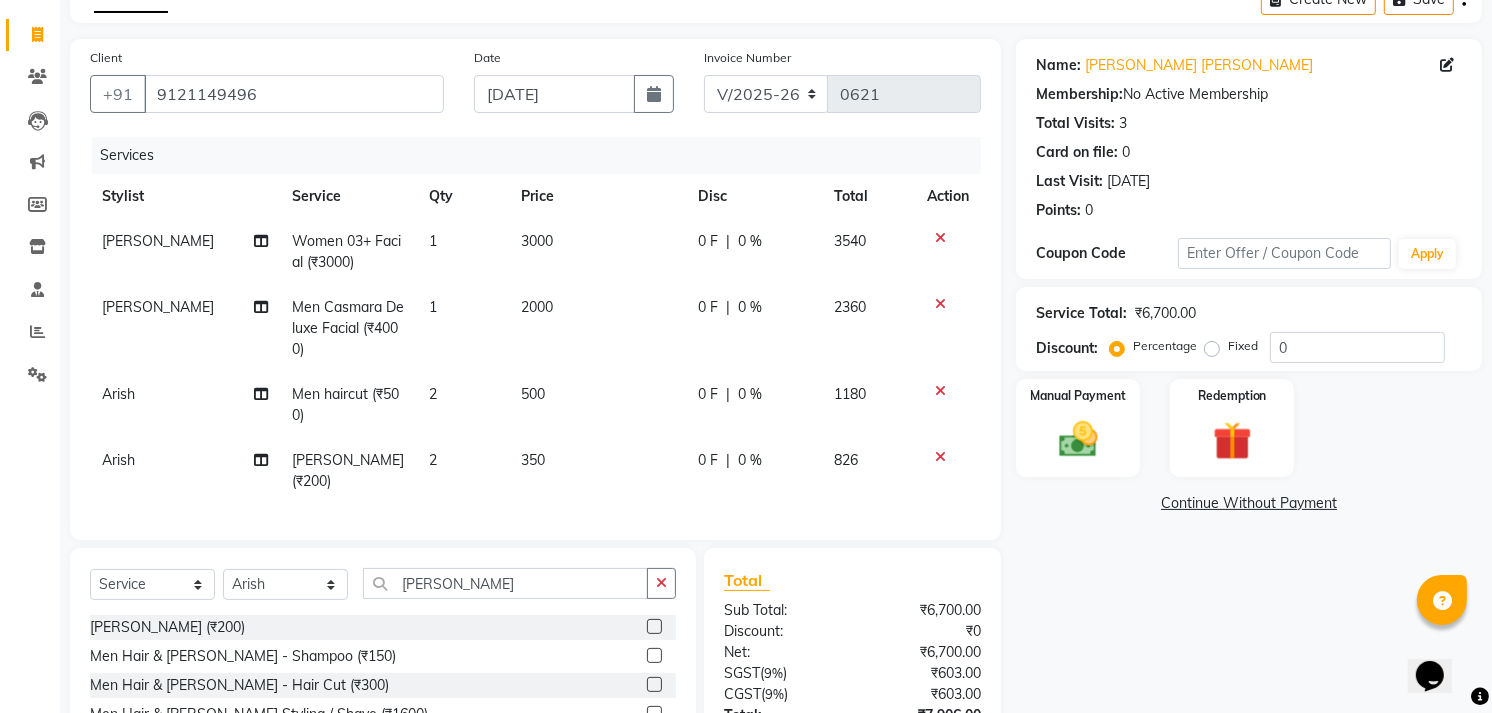 click on "Name: [PERSON_NAME] [PERSON_NAME] Membership:  No Active Membership  Total Visits:  3 Card on file:  0 Last Visit:   [DATE] Points:   0  Coupon Code Apply Service Total:  ₹6,700.00  Discount:  Percentage   Fixed  0 Manual Payment Redemption  Continue Without Payment" 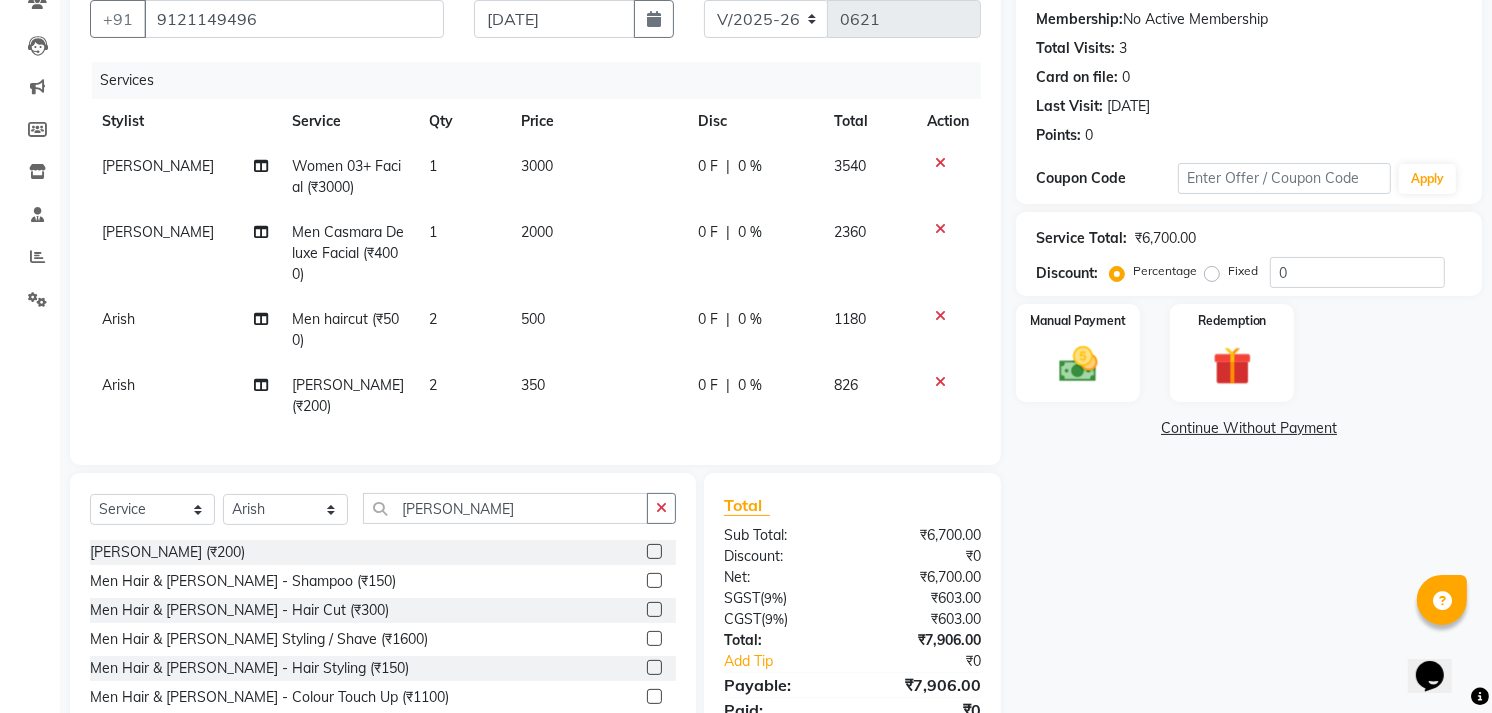 scroll, scrollTop: 222, scrollLeft: 0, axis: vertical 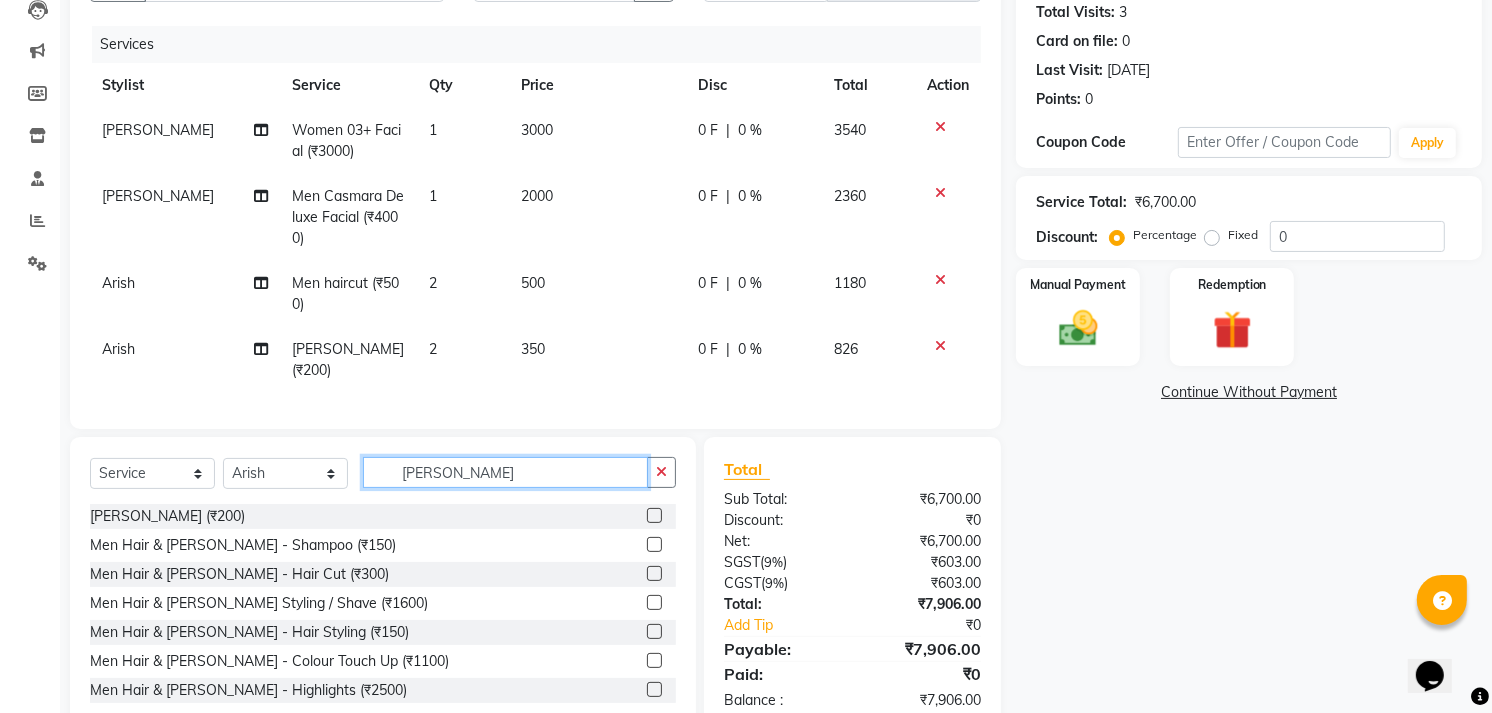 click on "[PERSON_NAME]" 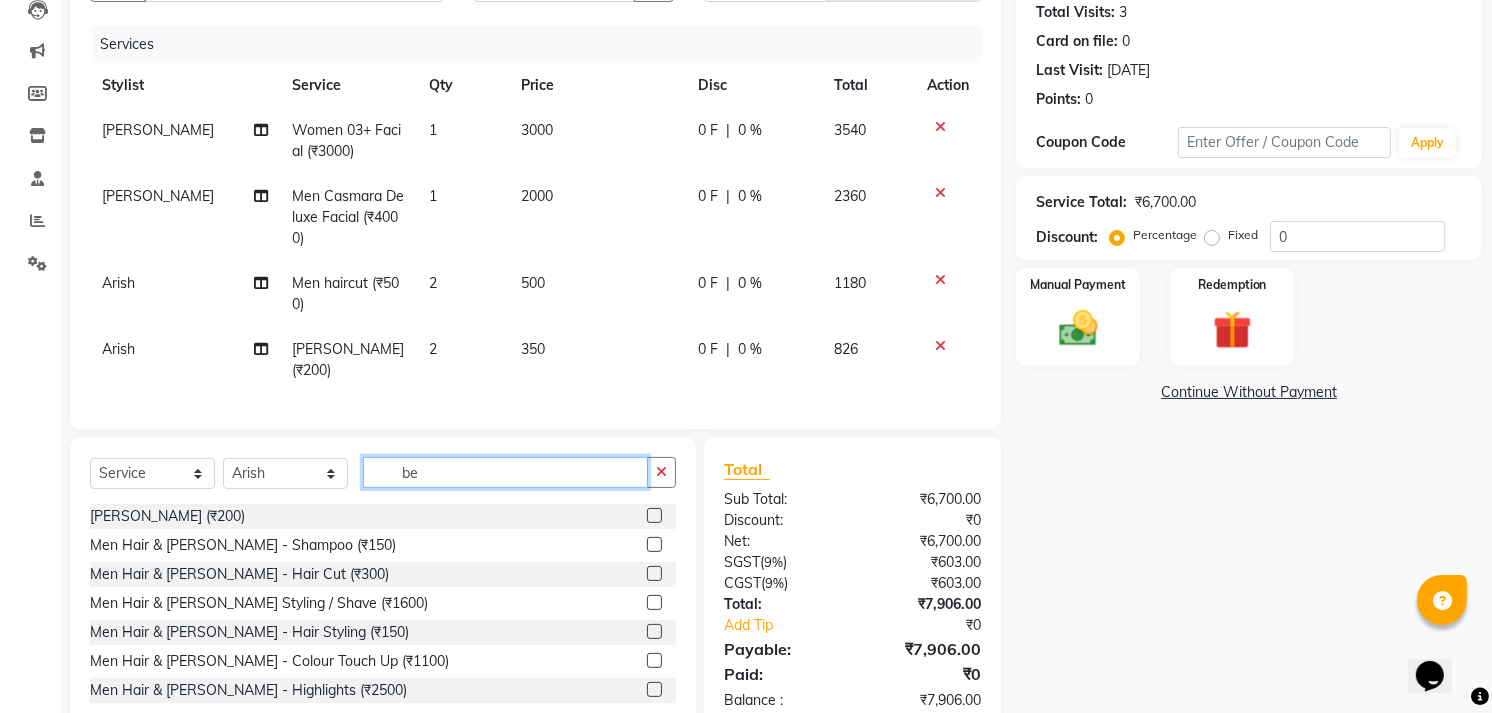 type on "b" 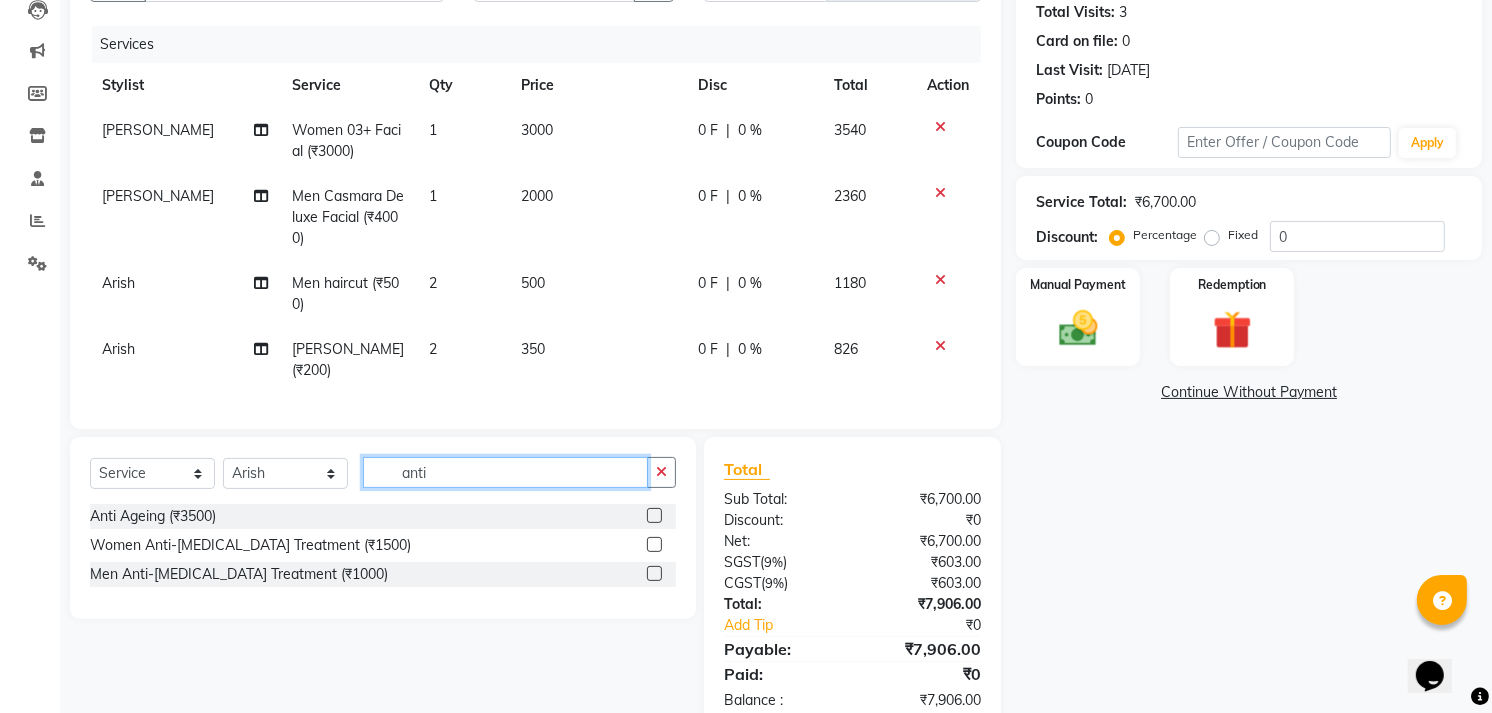 type on "anti" 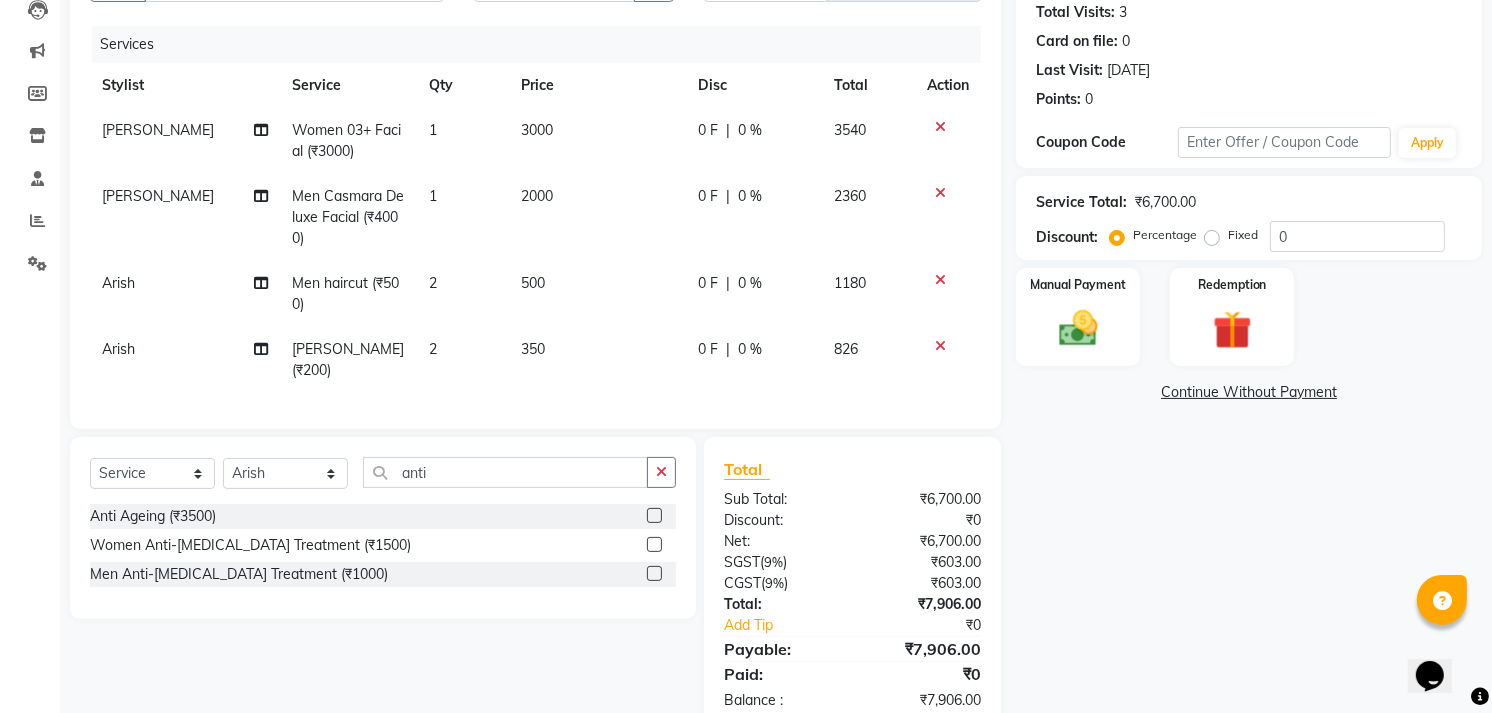 click 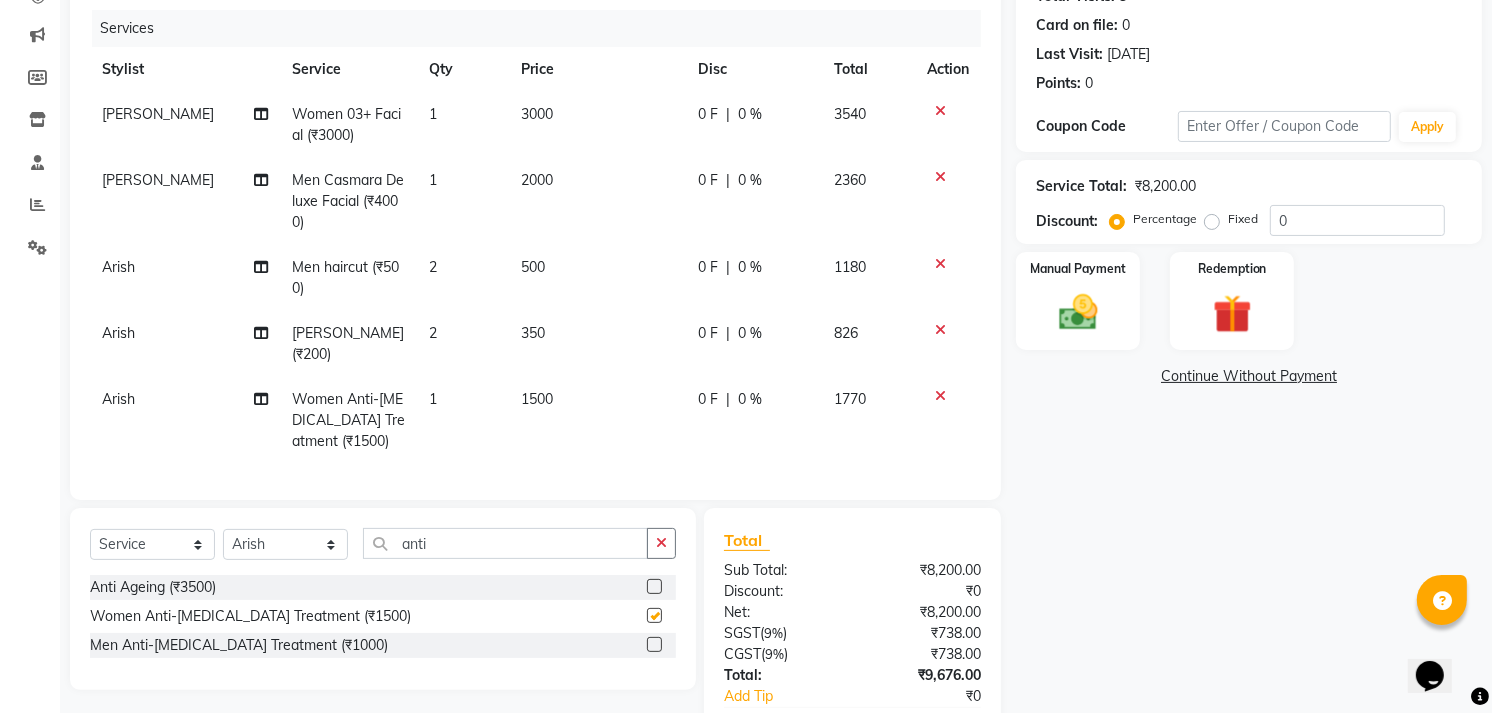 checkbox on "false" 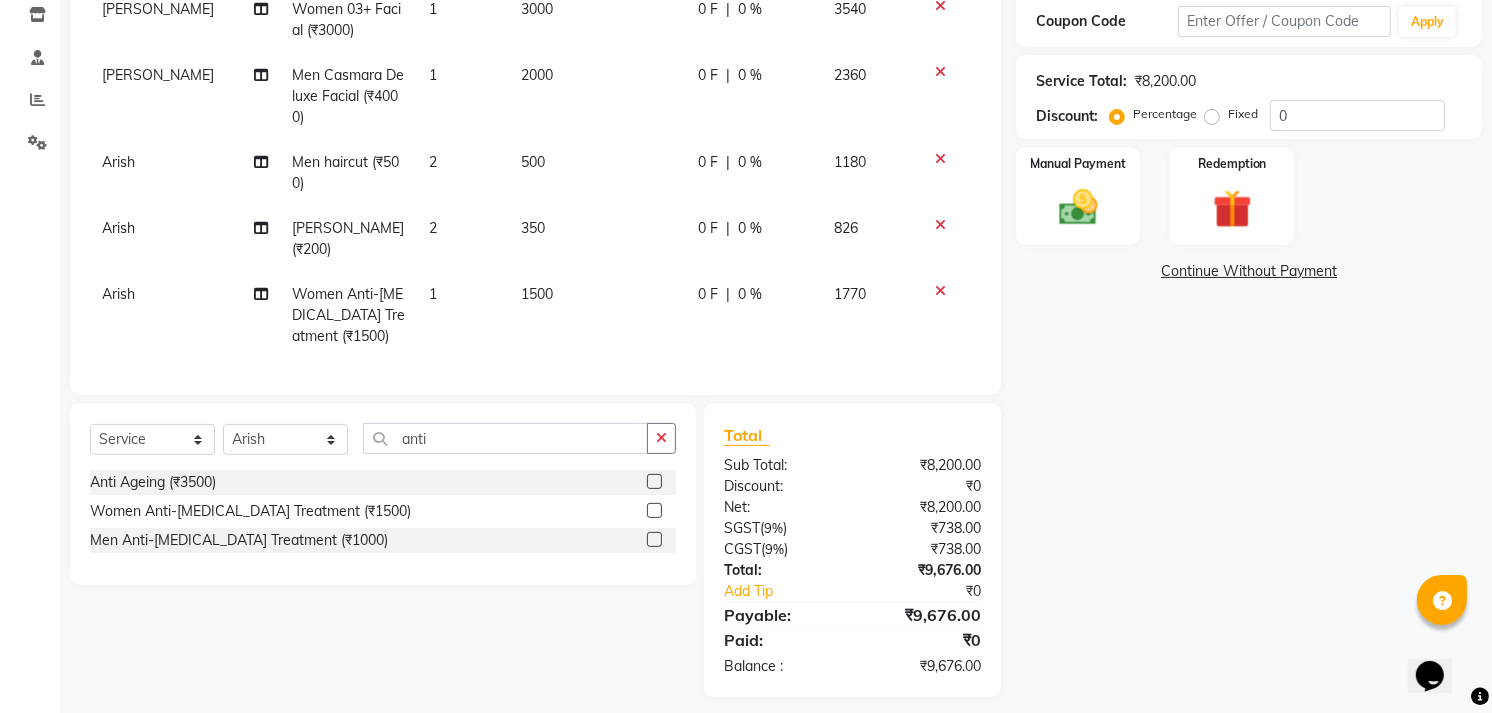 scroll, scrollTop: 352, scrollLeft: 0, axis: vertical 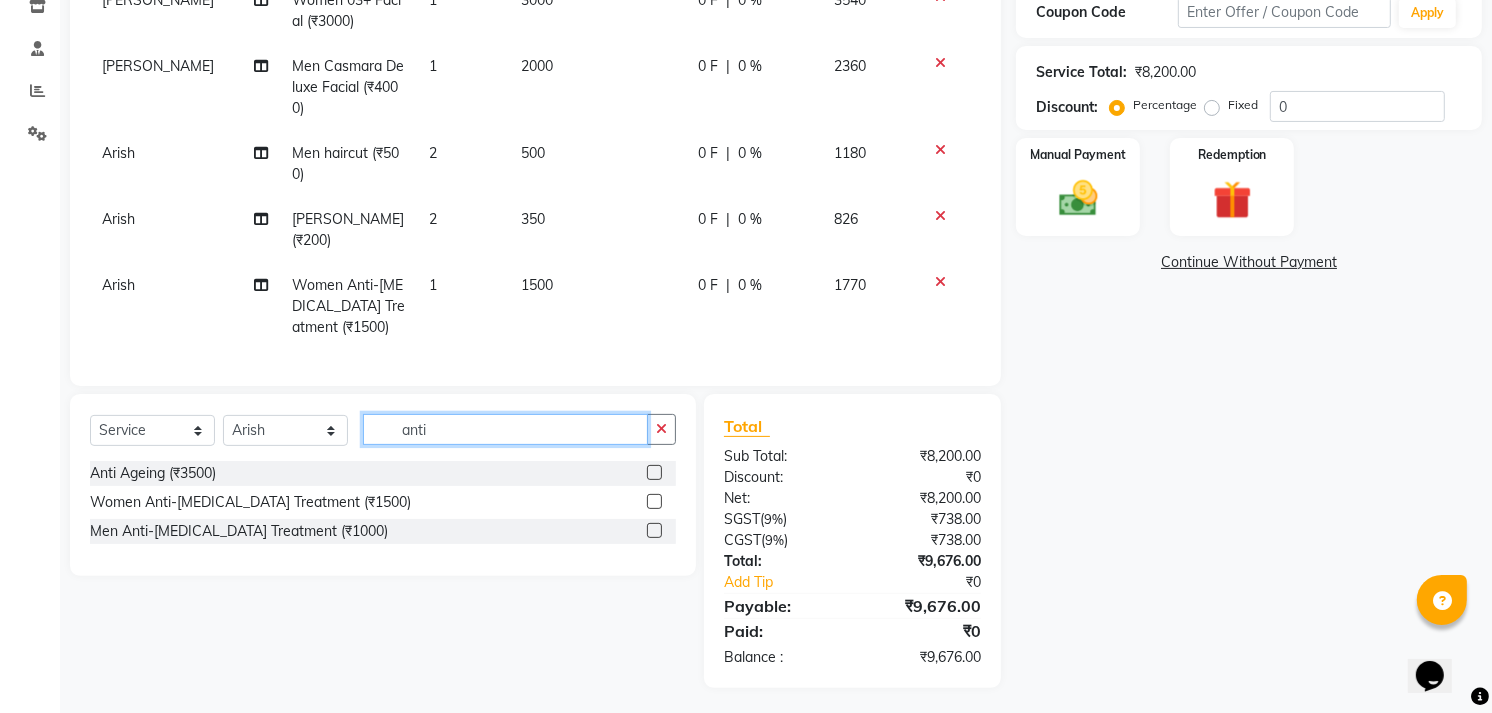 click on "anti" 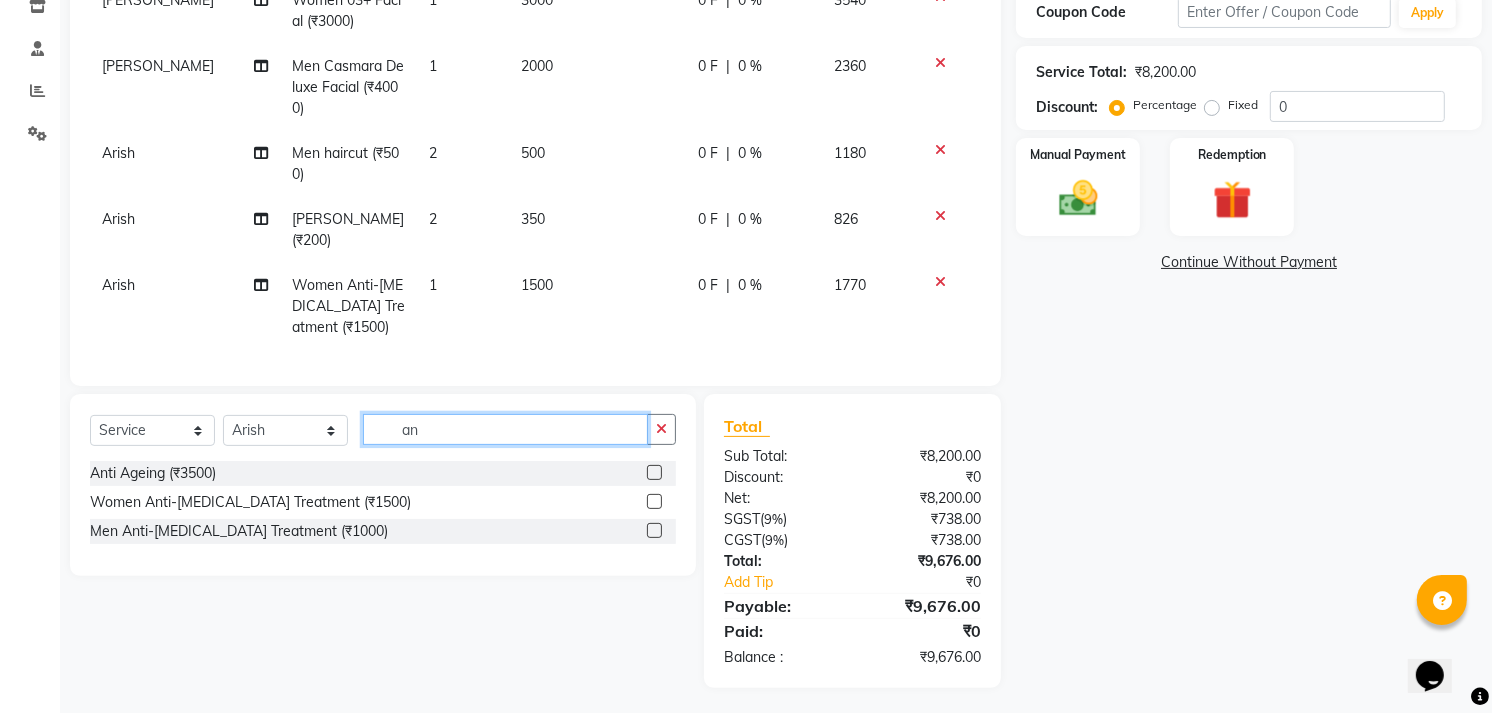type on "a" 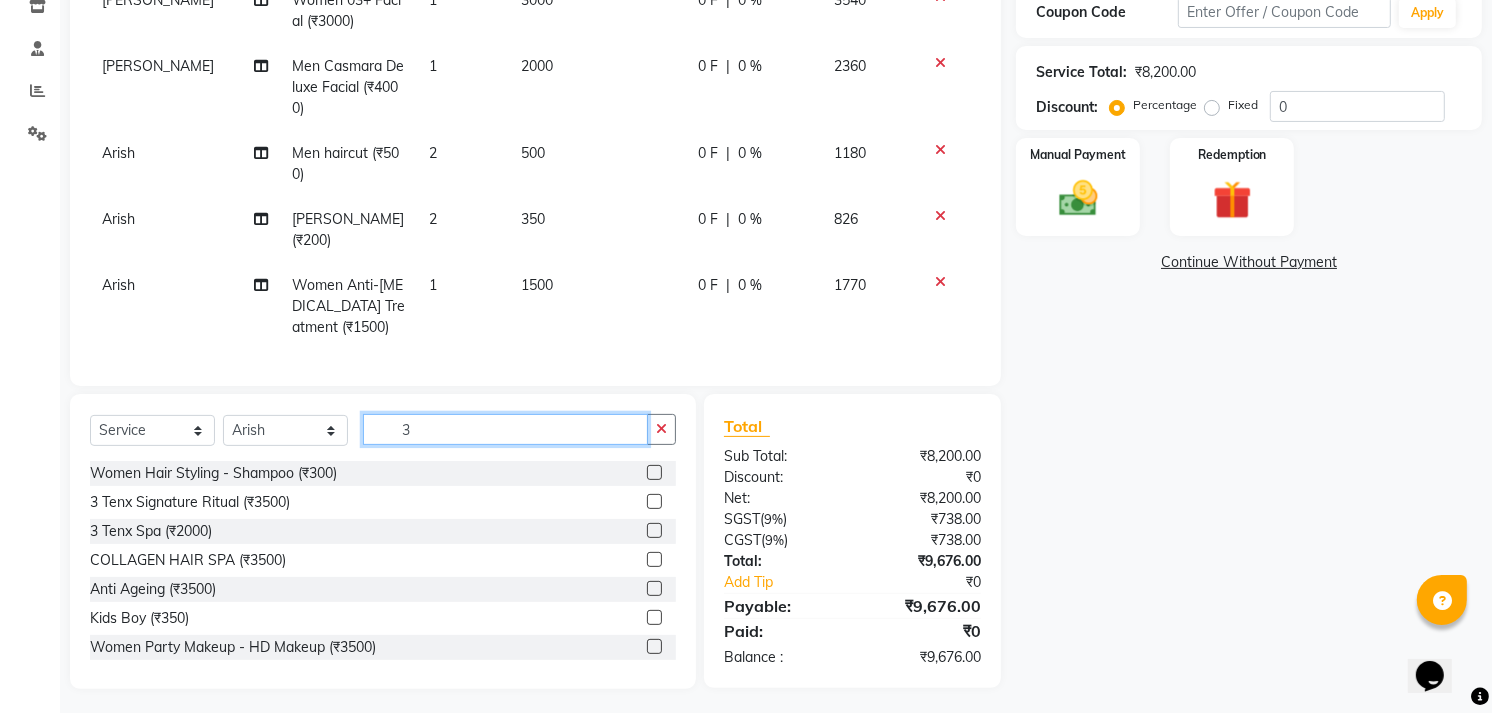 type on "3" 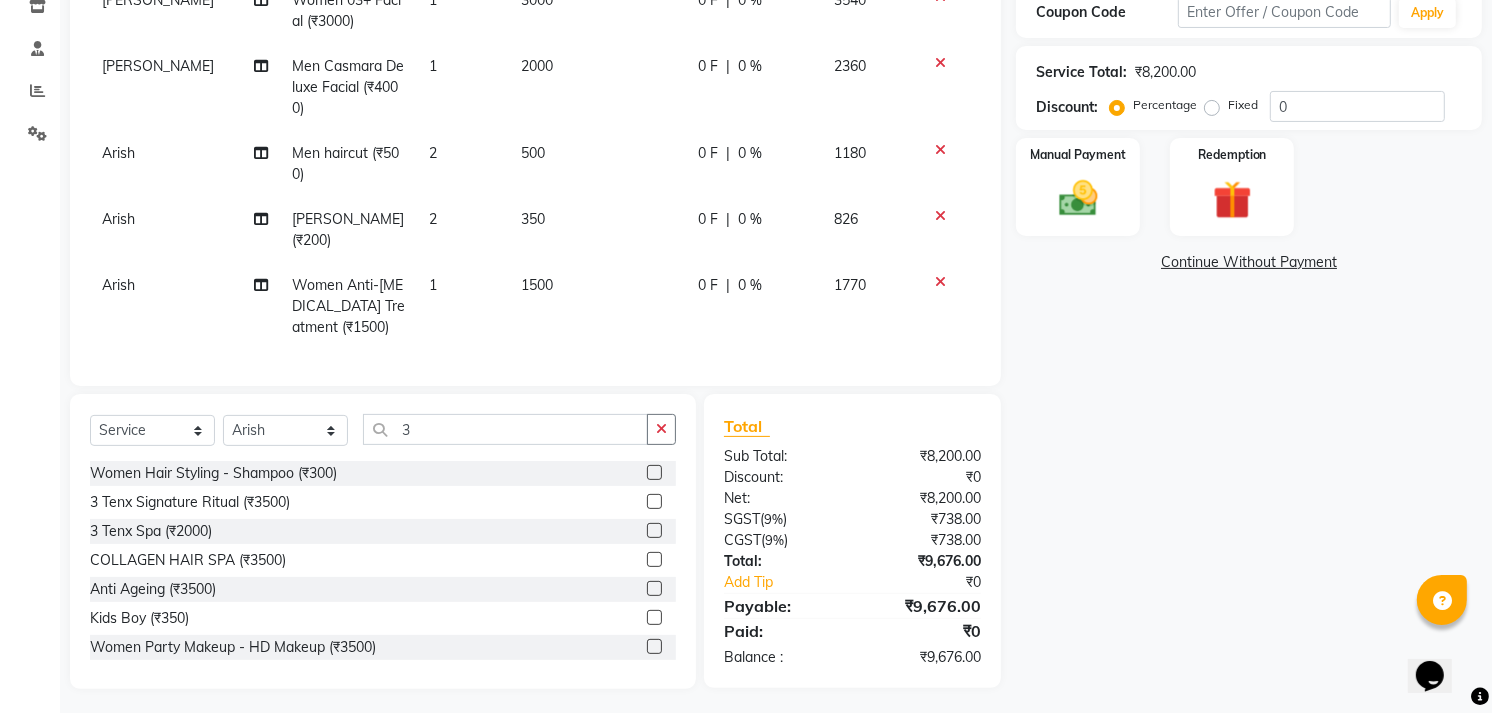 click 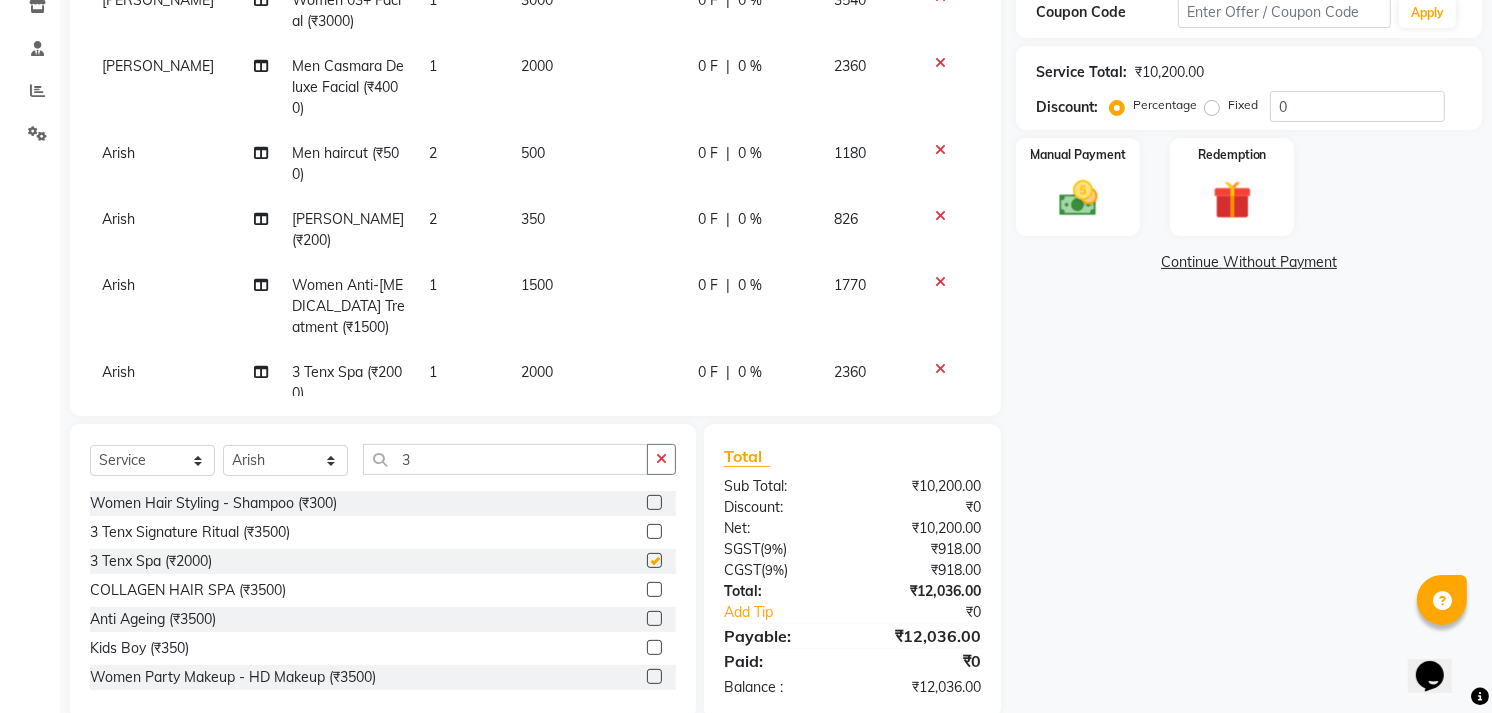 checkbox on "false" 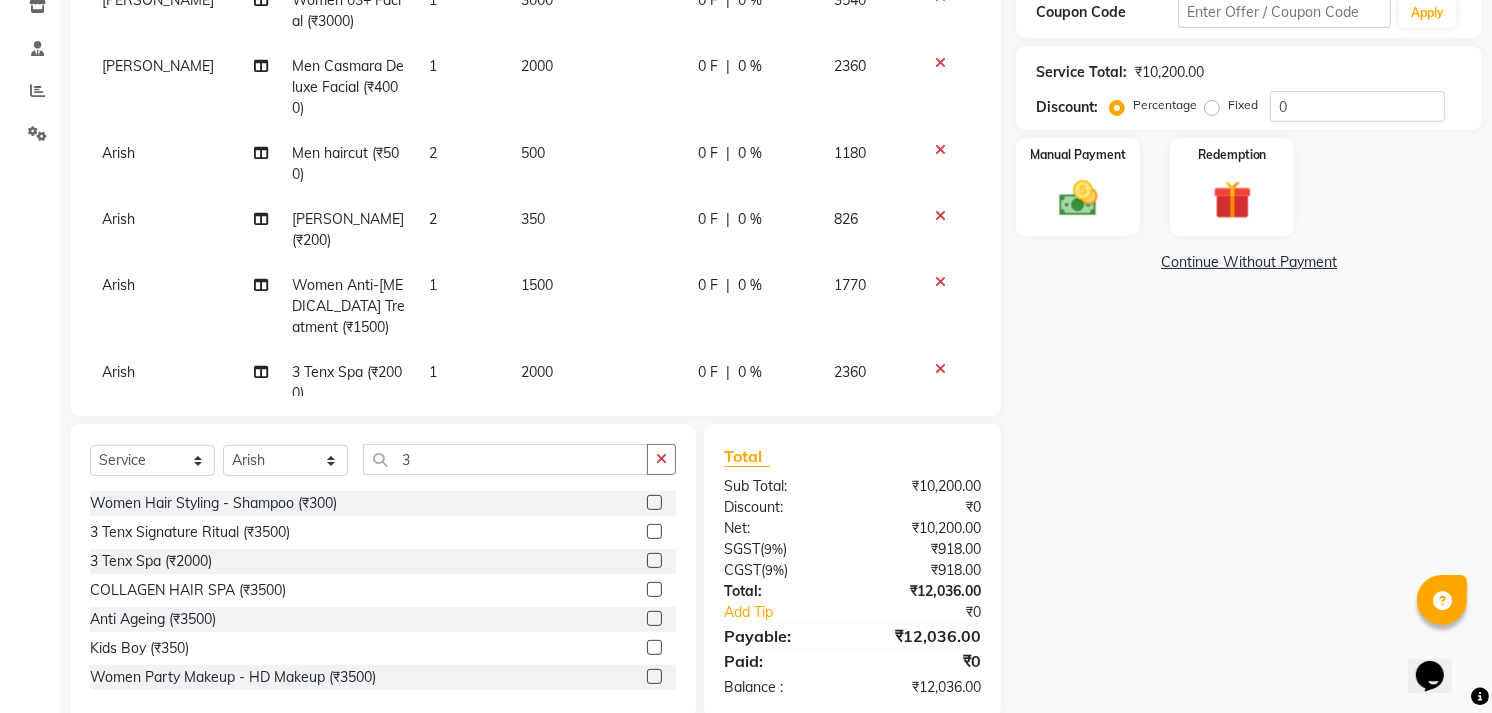 click on "2000" 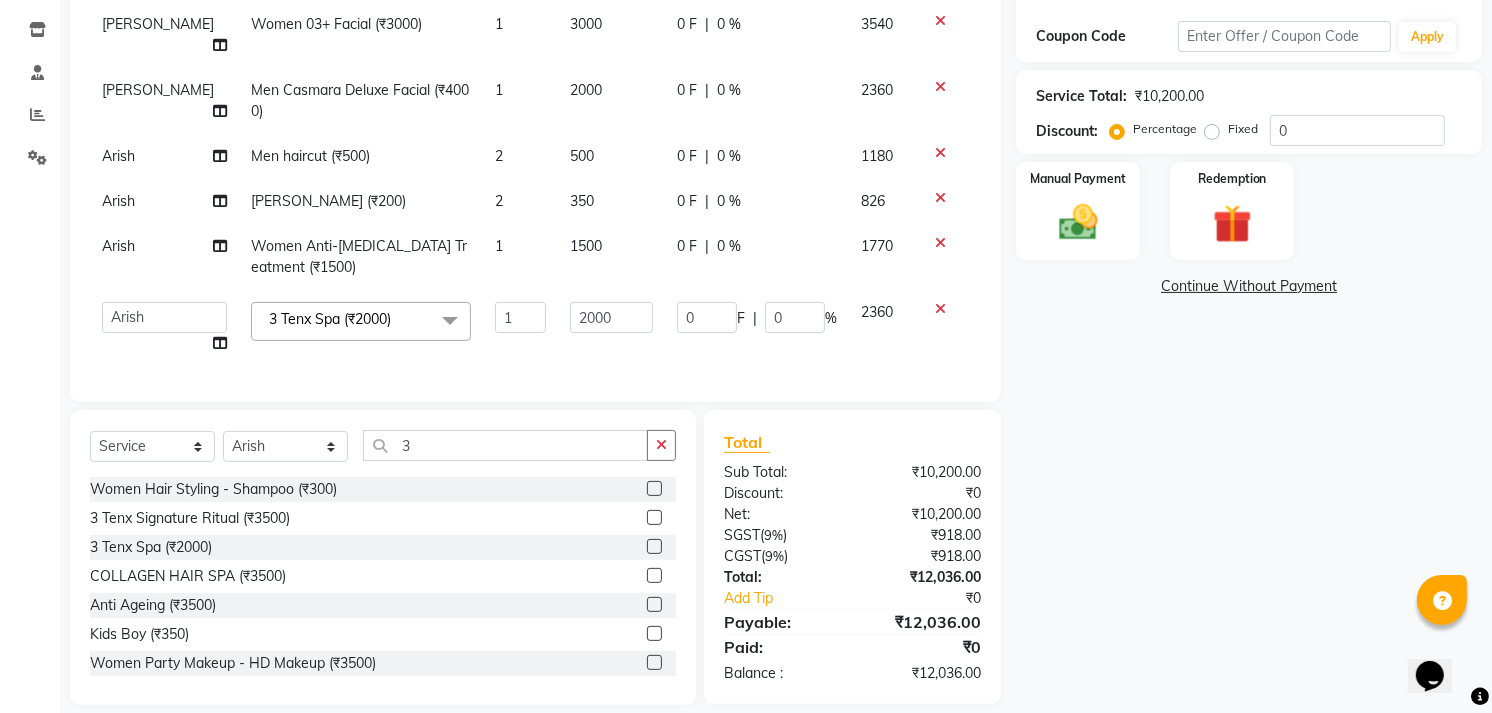 scroll, scrollTop: 345, scrollLeft: 0, axis: vertical 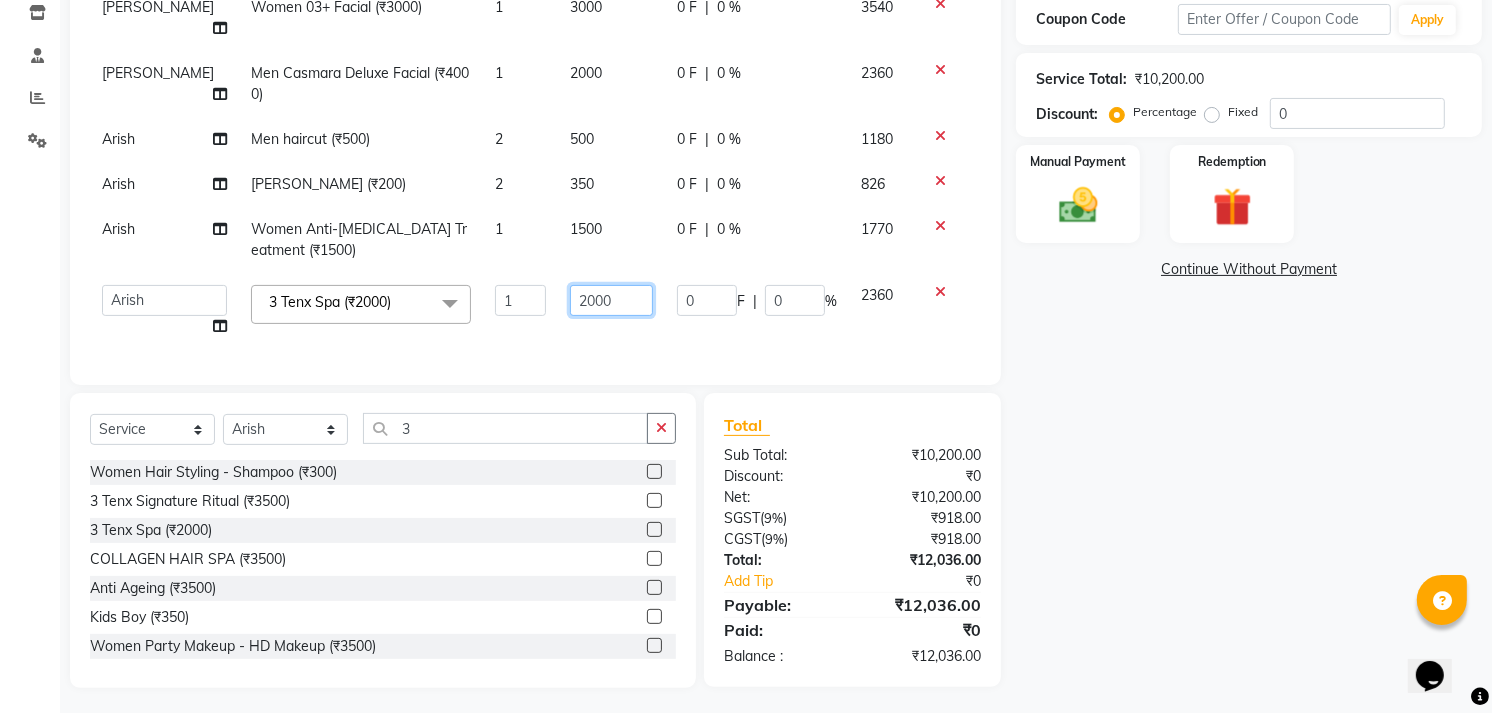 click on "2000" 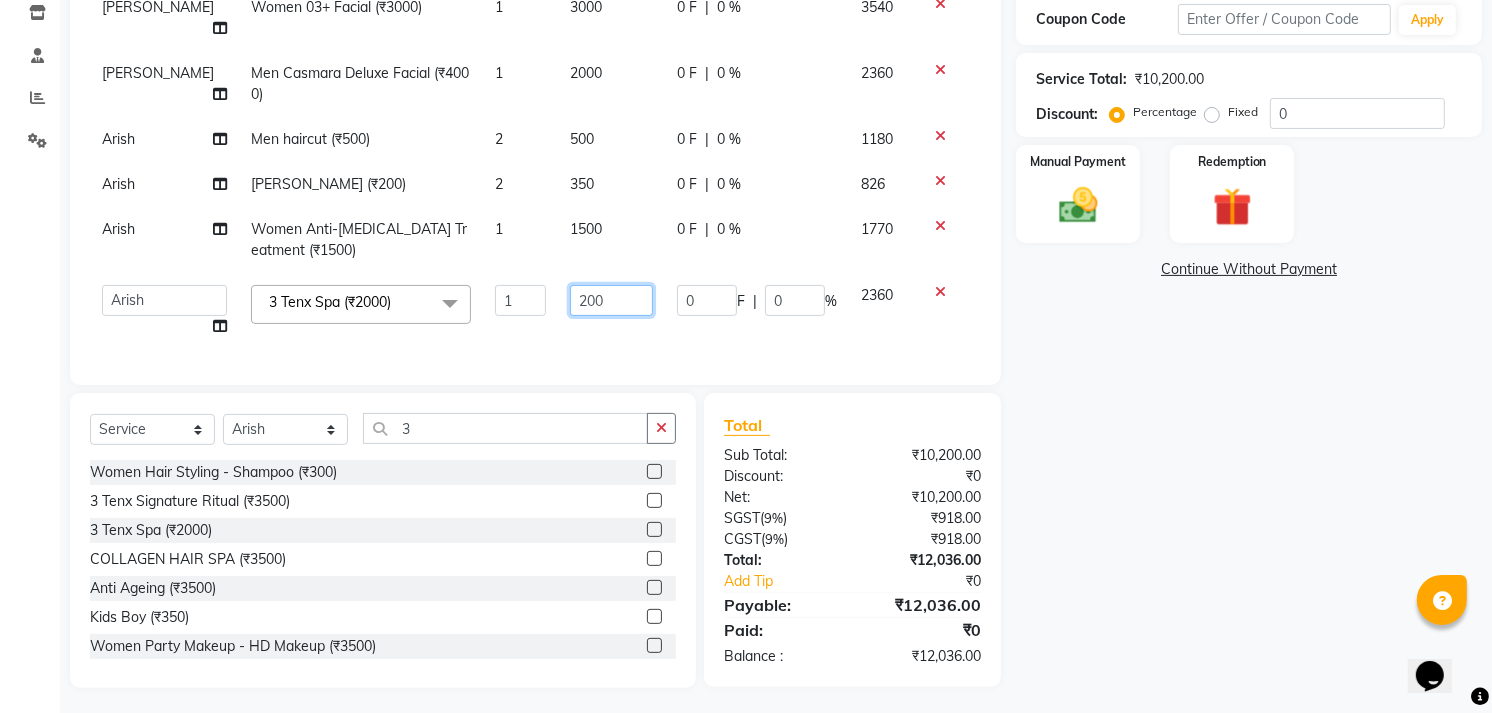 type on "2500" 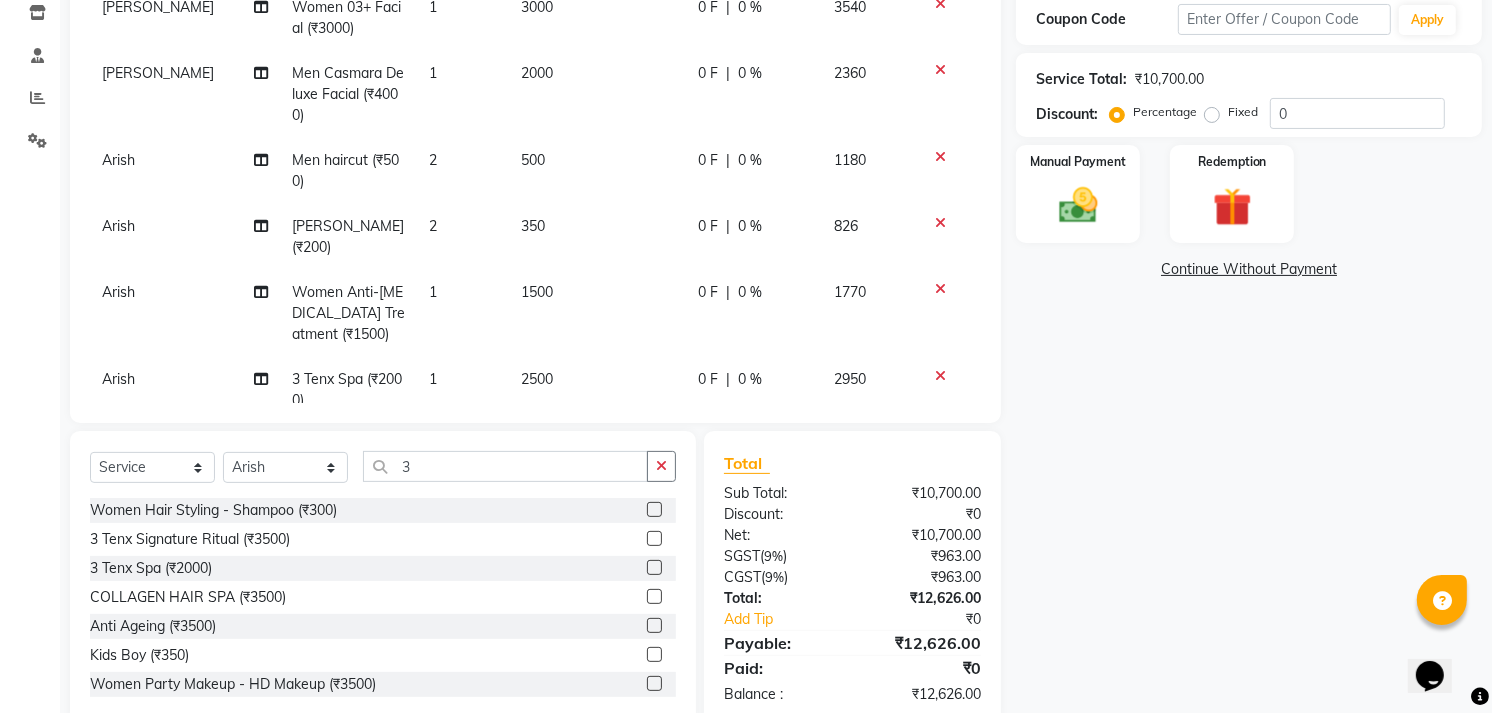 click on "Name: [PERSON_NAME] [PERSON_NAME] Membership:  No Active Membership  Total Visits:  3 Card on file:  0 Last Visit:   [DATE] Points:   0  Coupon Code Apply Service Total:  ₹10,700.00  Discount:  Percentage   Fixed  0 Manual Payment Redemption  Continue Without Payment" 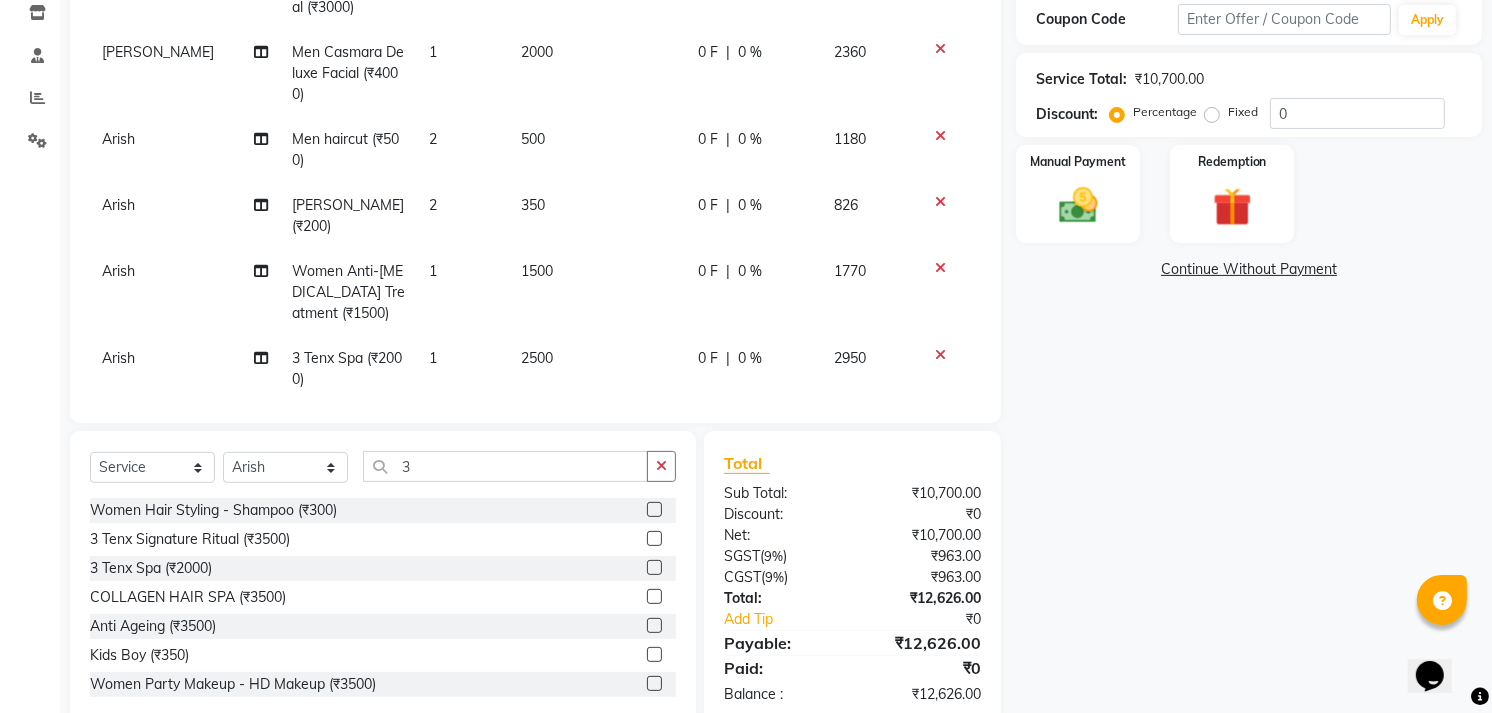 scroll, scrollTop: 31, scrollLeft: 0, axis: vertical 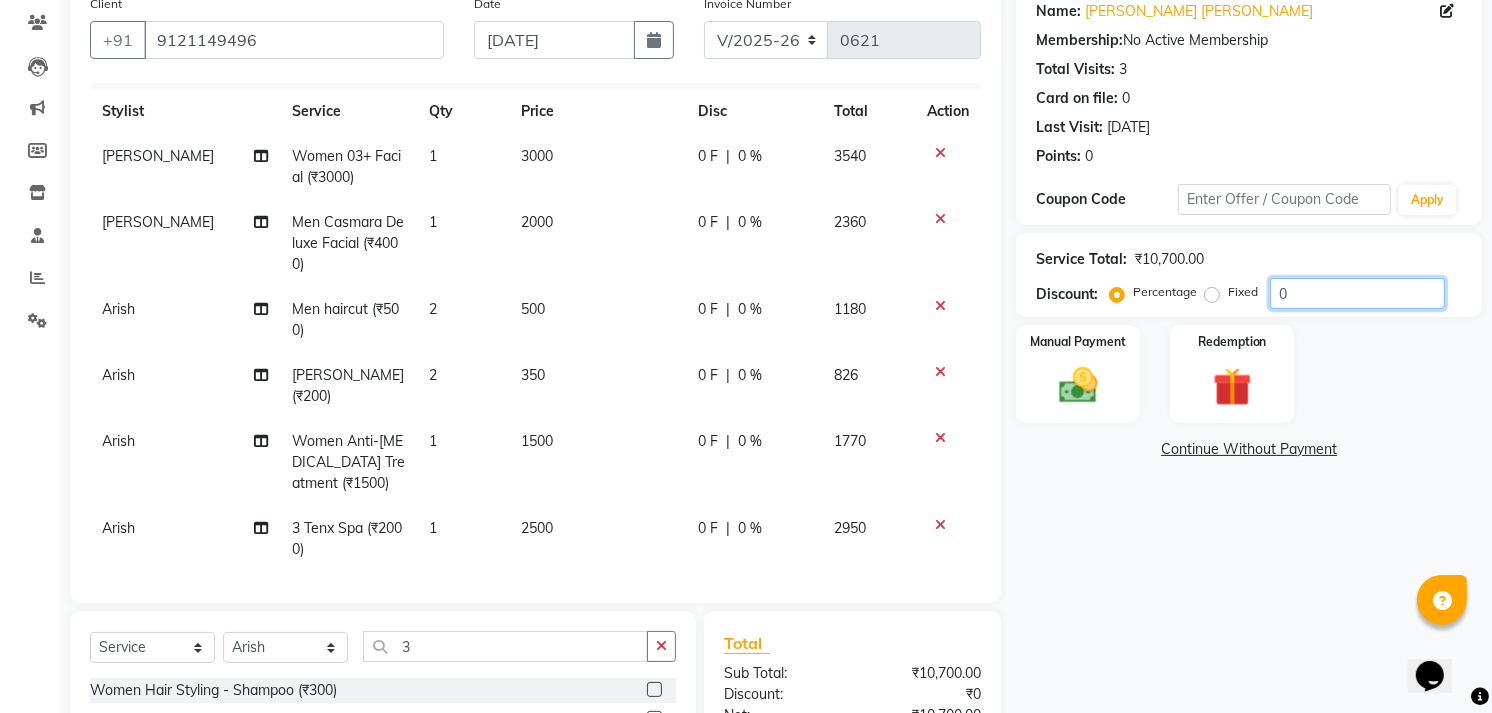 click on "0" 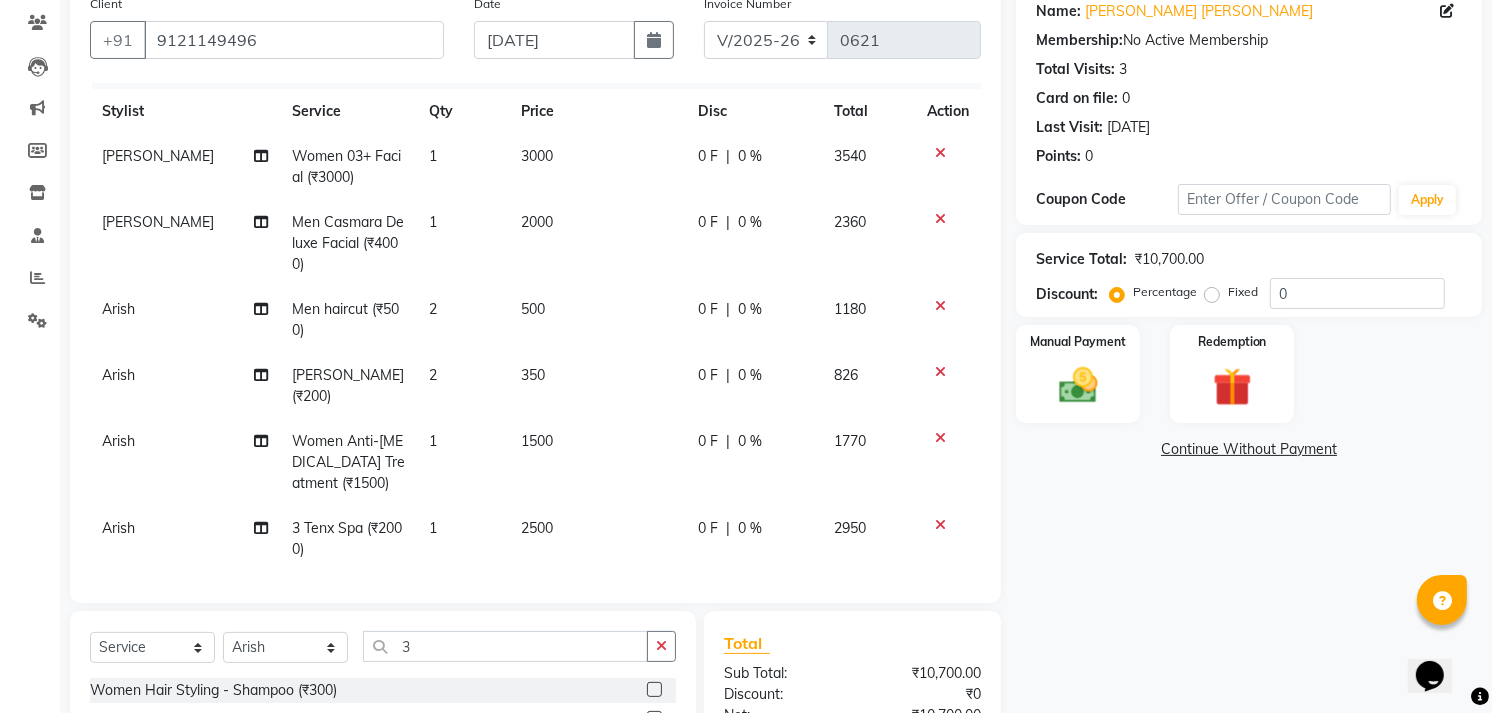 click on "Percentage   Fixed" 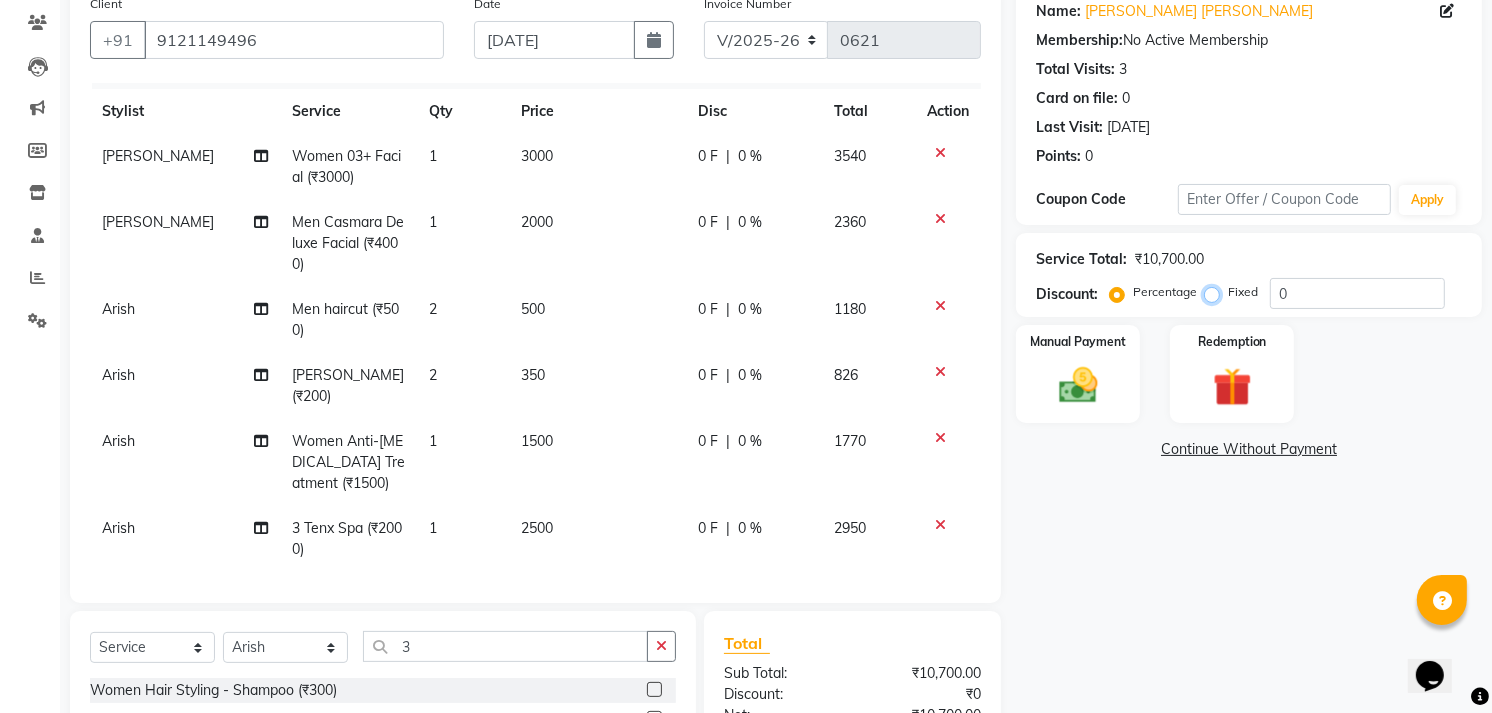click on "Fixed" at bounding box center [1216, 292] 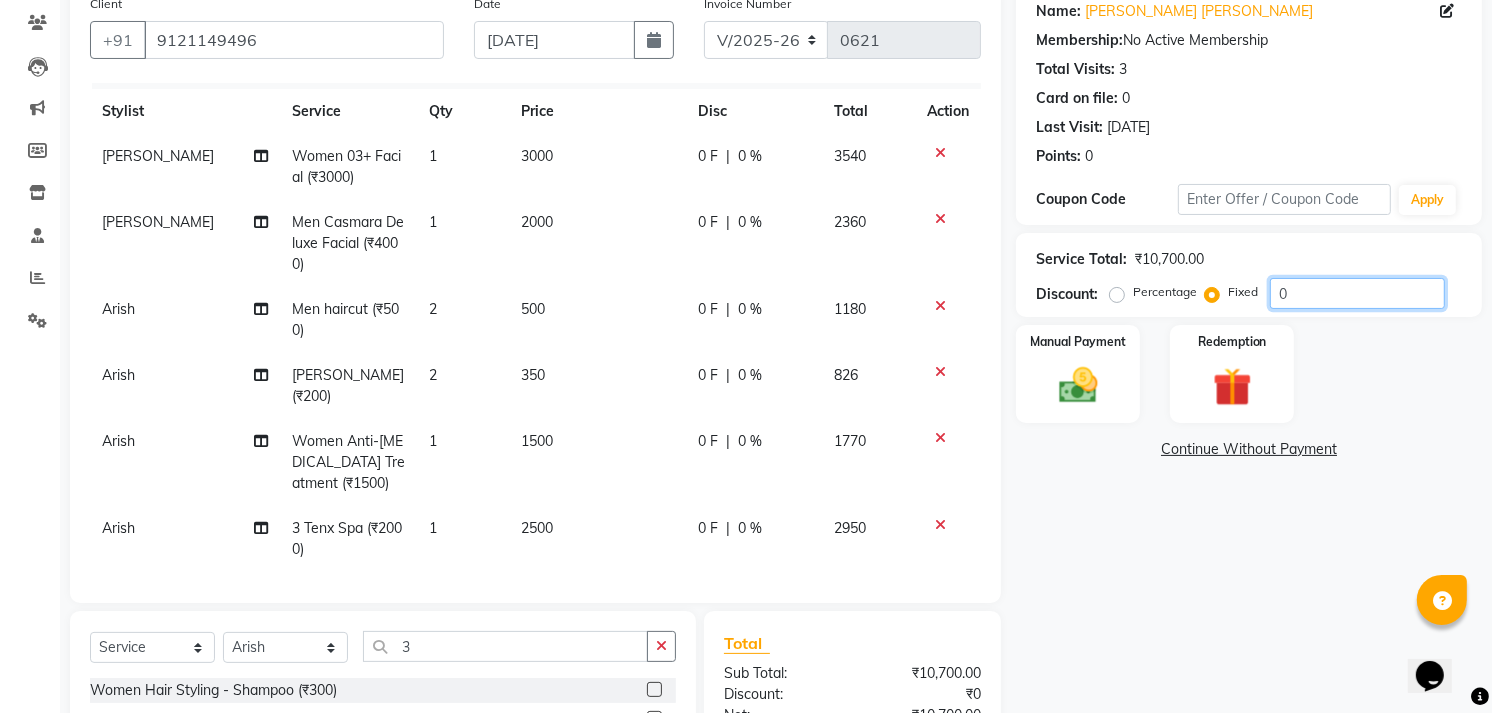 click on "0" 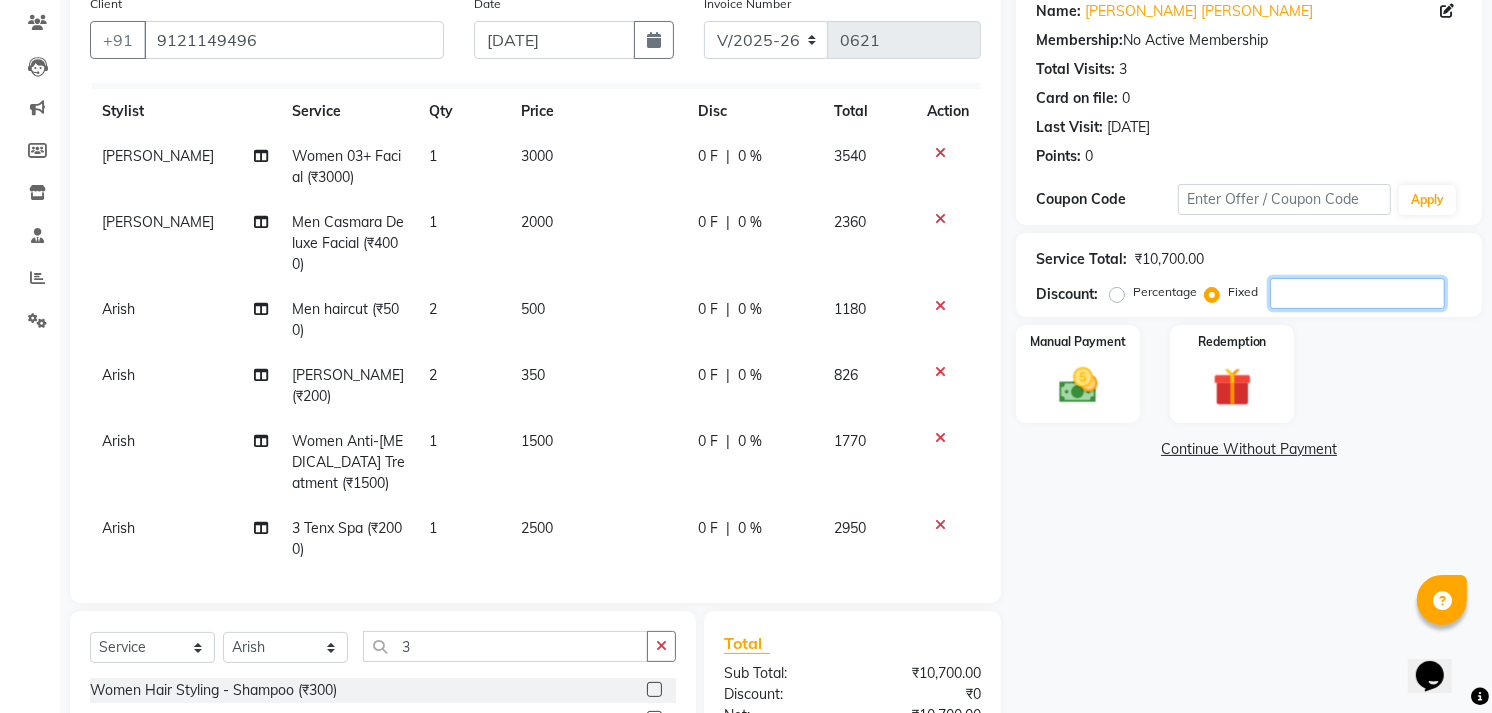 type on "2" 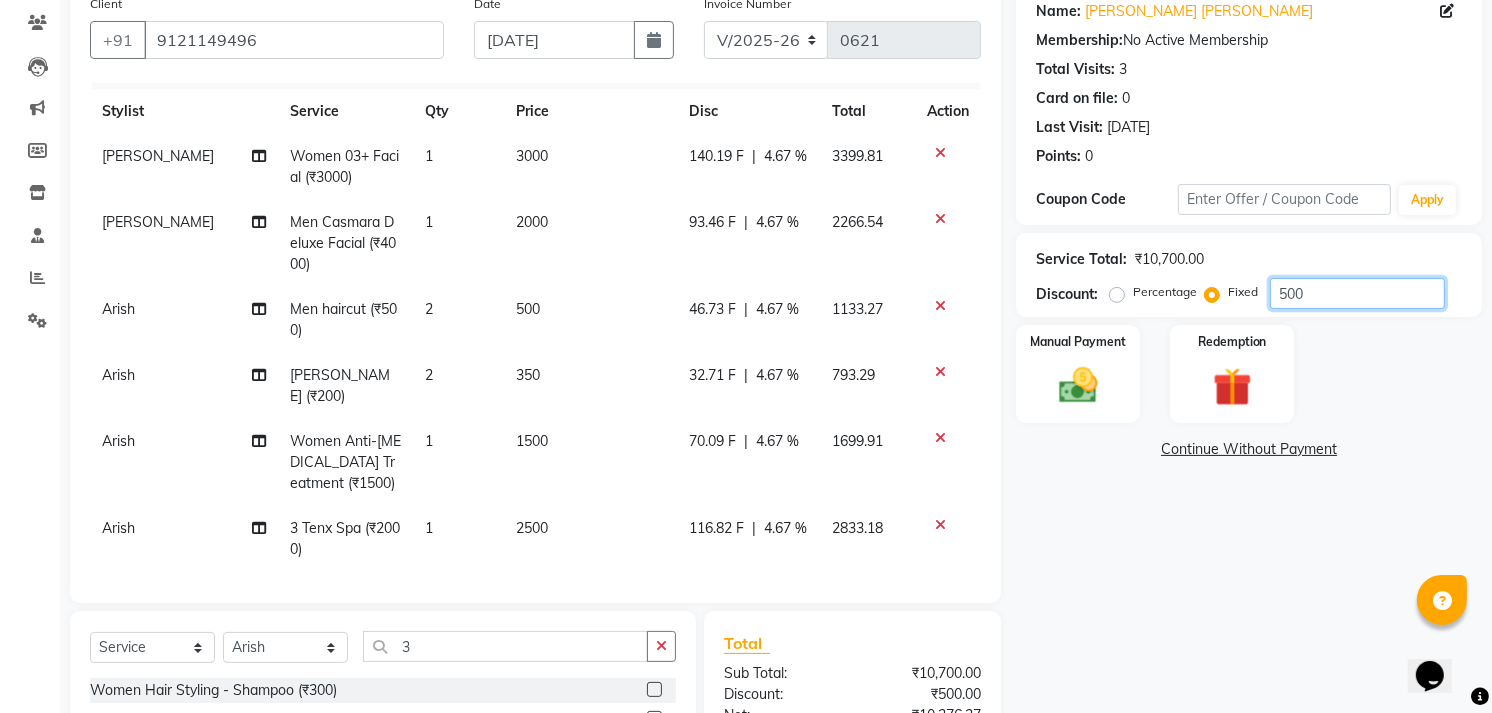 type on "500" 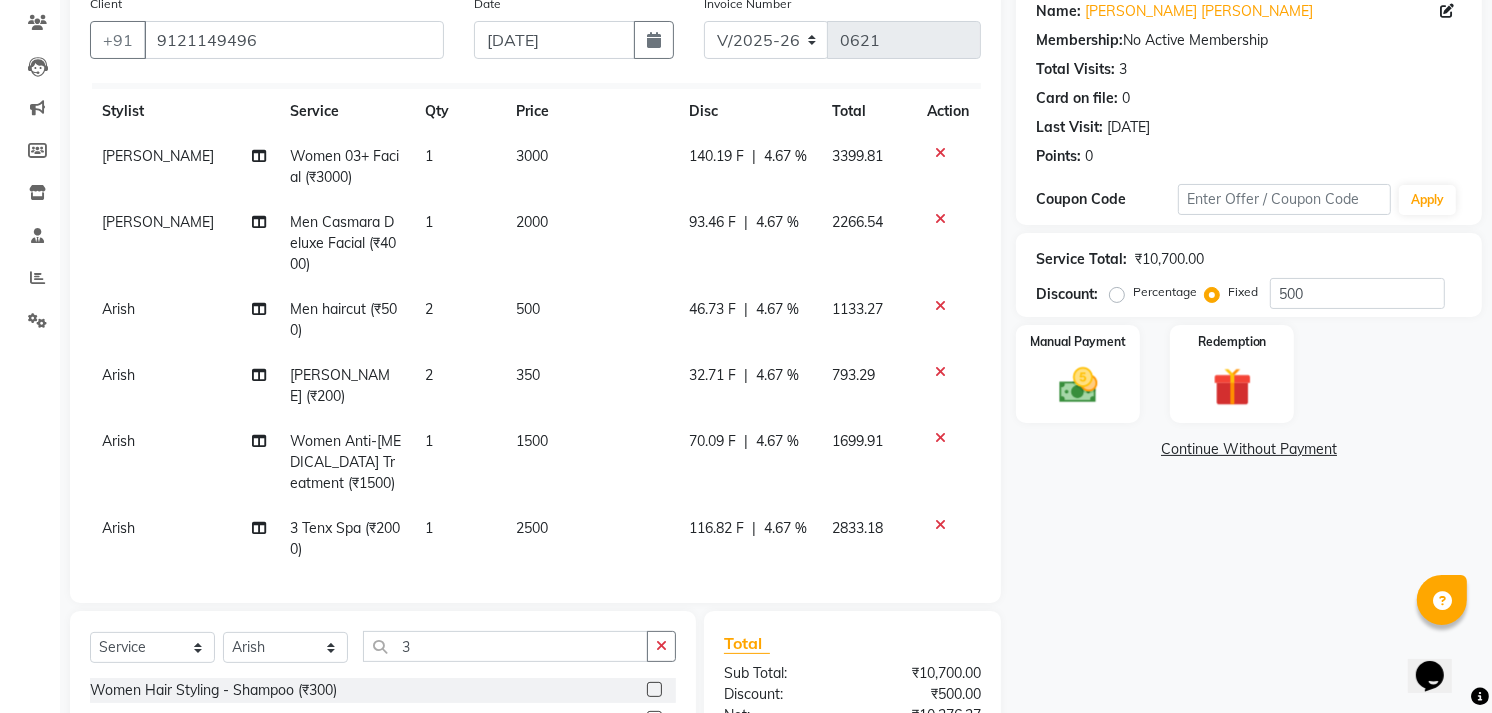 click on "Name: [PERSON_NAME] [PERSON_NAME] Membership:  No Active Membership  Total Visits:  3 Card on file:  0 Last Visit:   [DATE] Points:   0  Coupon Code Apply Service Total:  ₹10,700.00  Discount:  Percentage   Fixed  500 Manual Payment Redemption  Continue Without Payment" 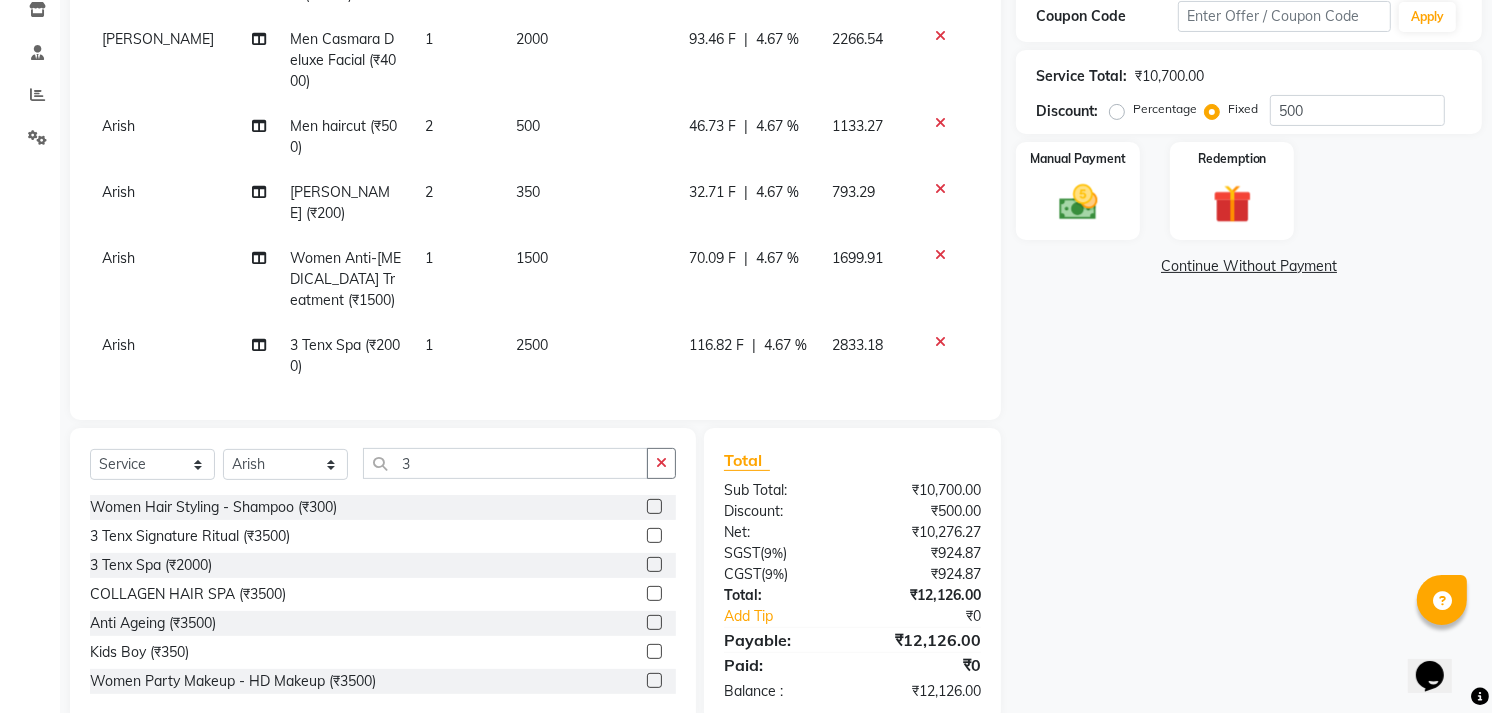 scroll, scrollTop: 387, scrollLeft: 0, axis: vertical 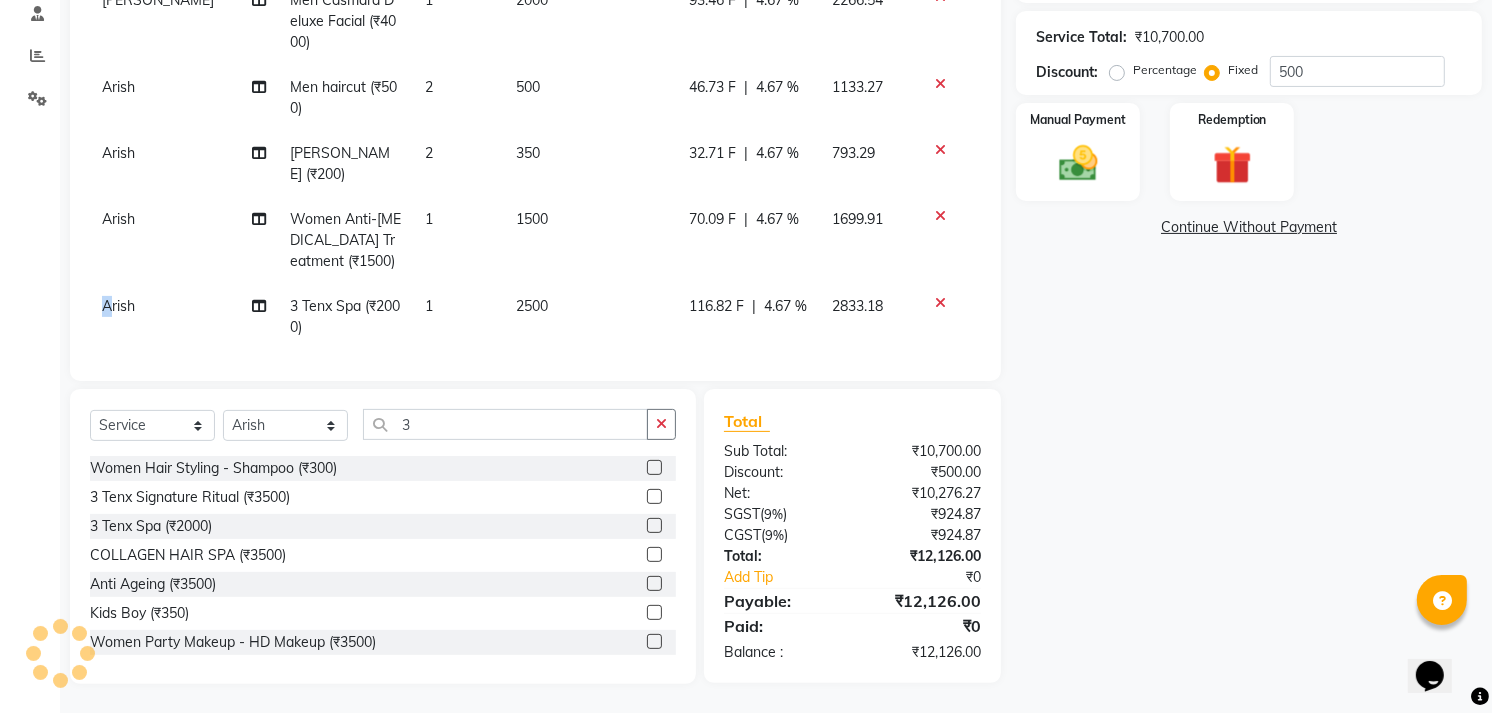 click on "Arish" 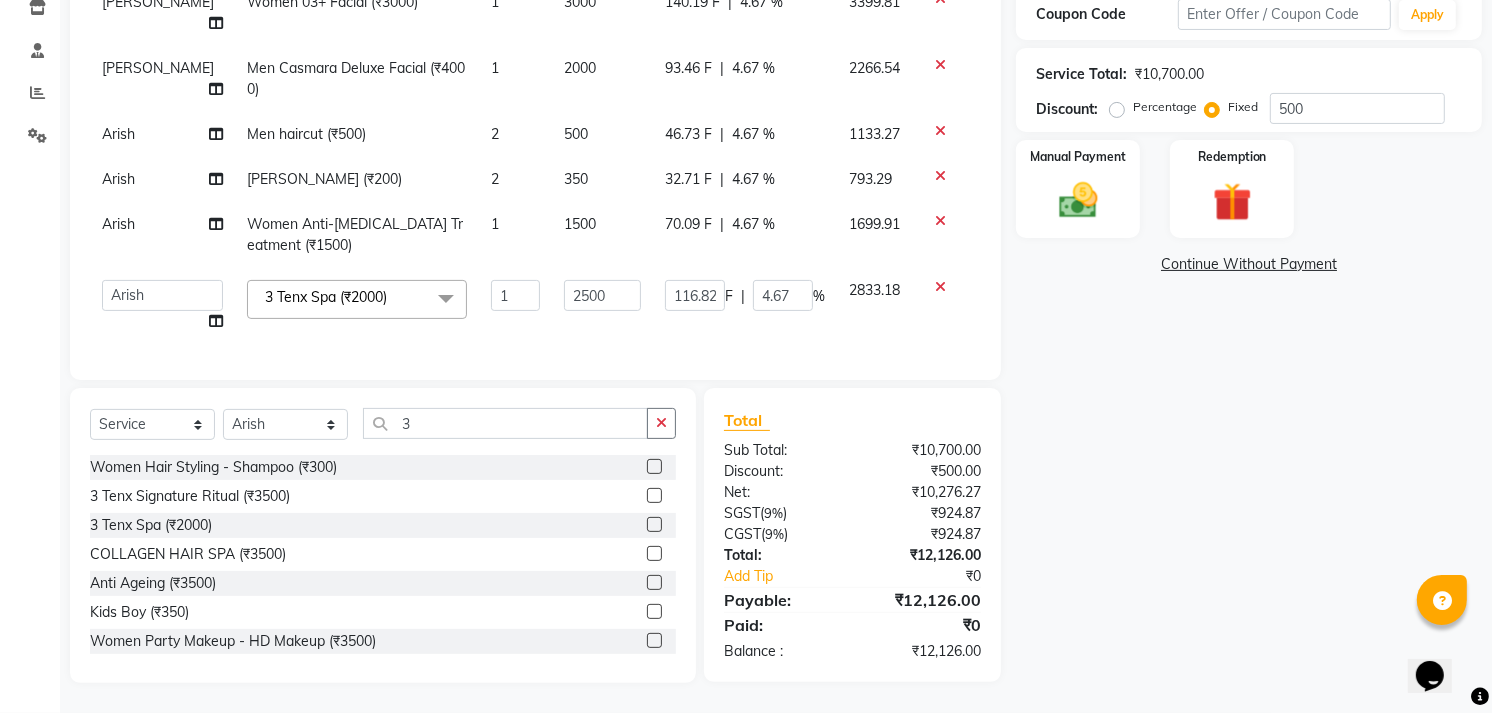 scroll, scrollTop: 328, scrollLeft: 0, axis: vertical 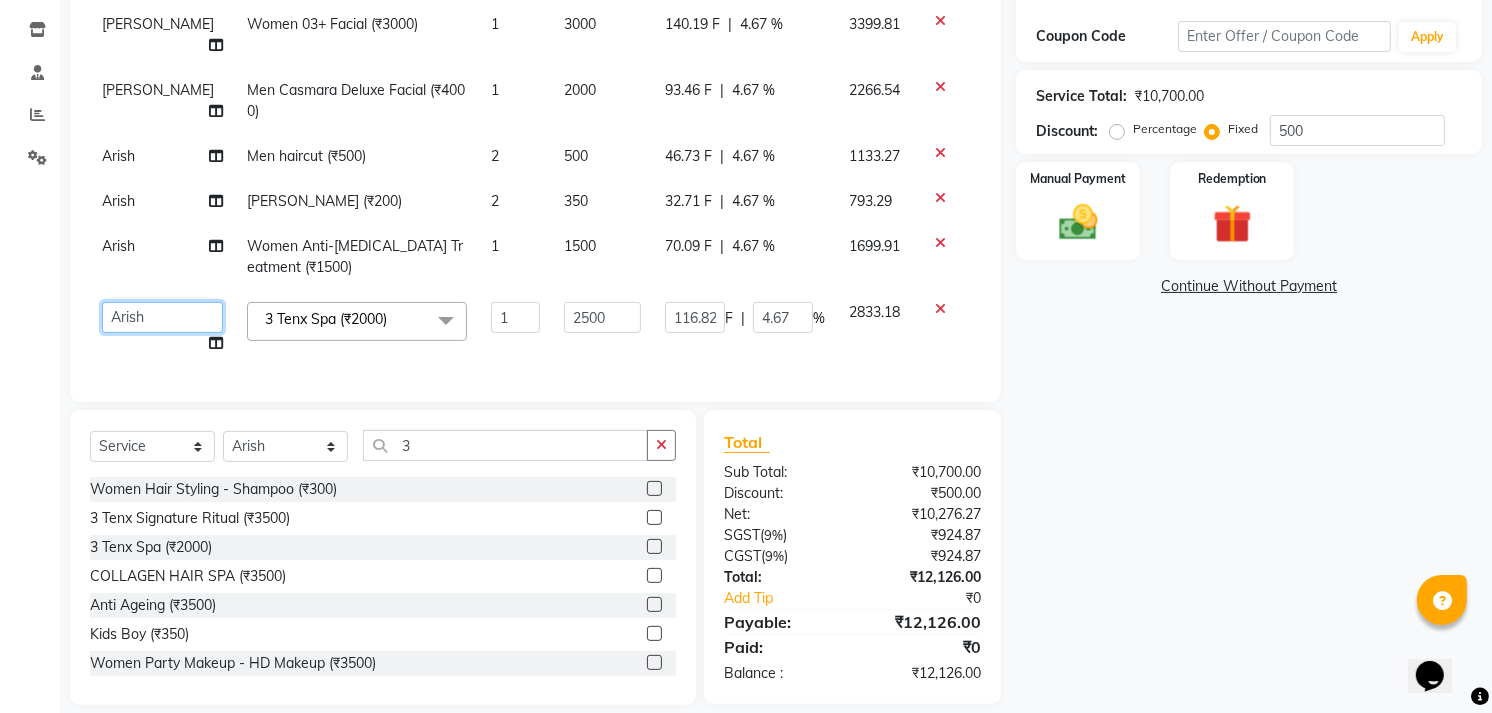 click on "[PERSON_NAME]   [PERSON_NAME]    Manager   [PERSON_NAME]   Owner   [PERSON_NAME]   Rahul Sir   [PERSON_NAME]" 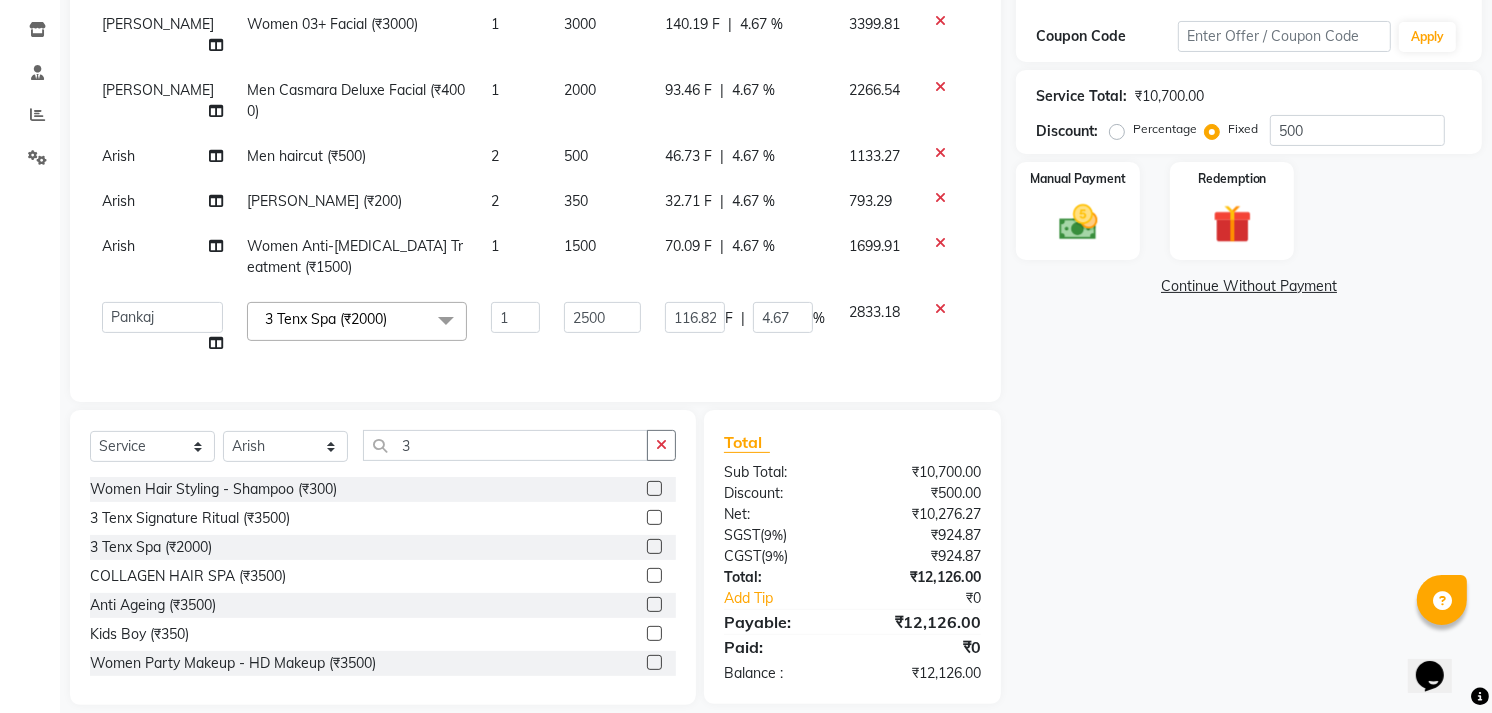 select on "70686" 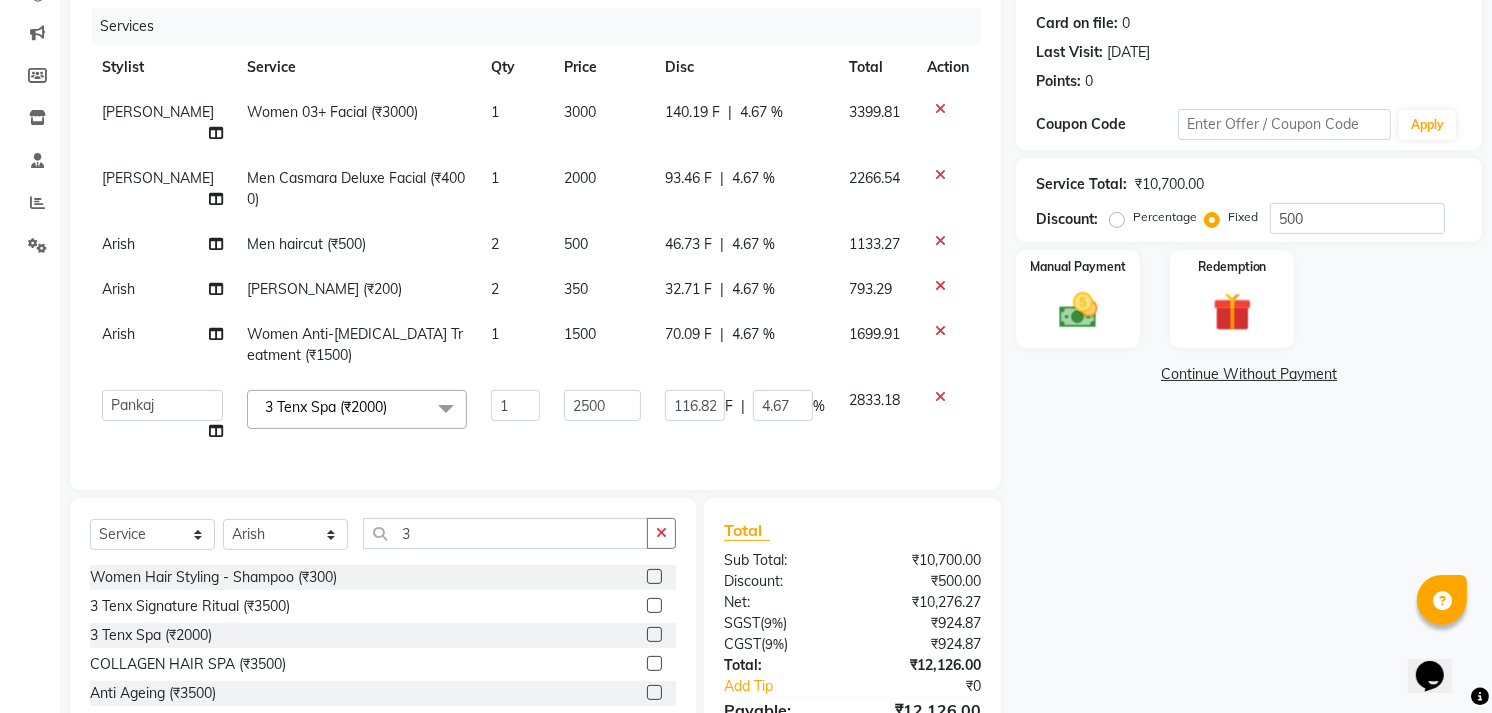 scroll, scrollTop: 106, scrollLeft: 0, axis: vertical 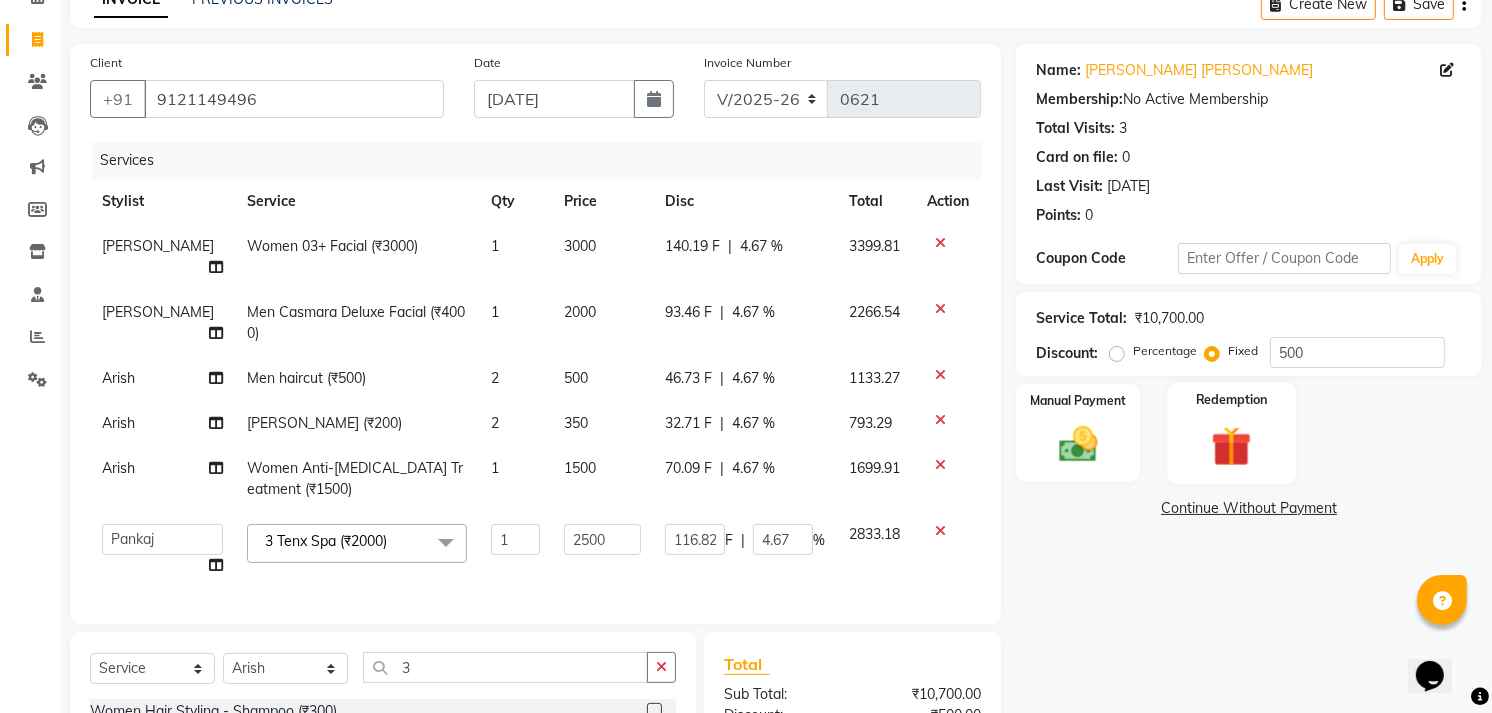 click 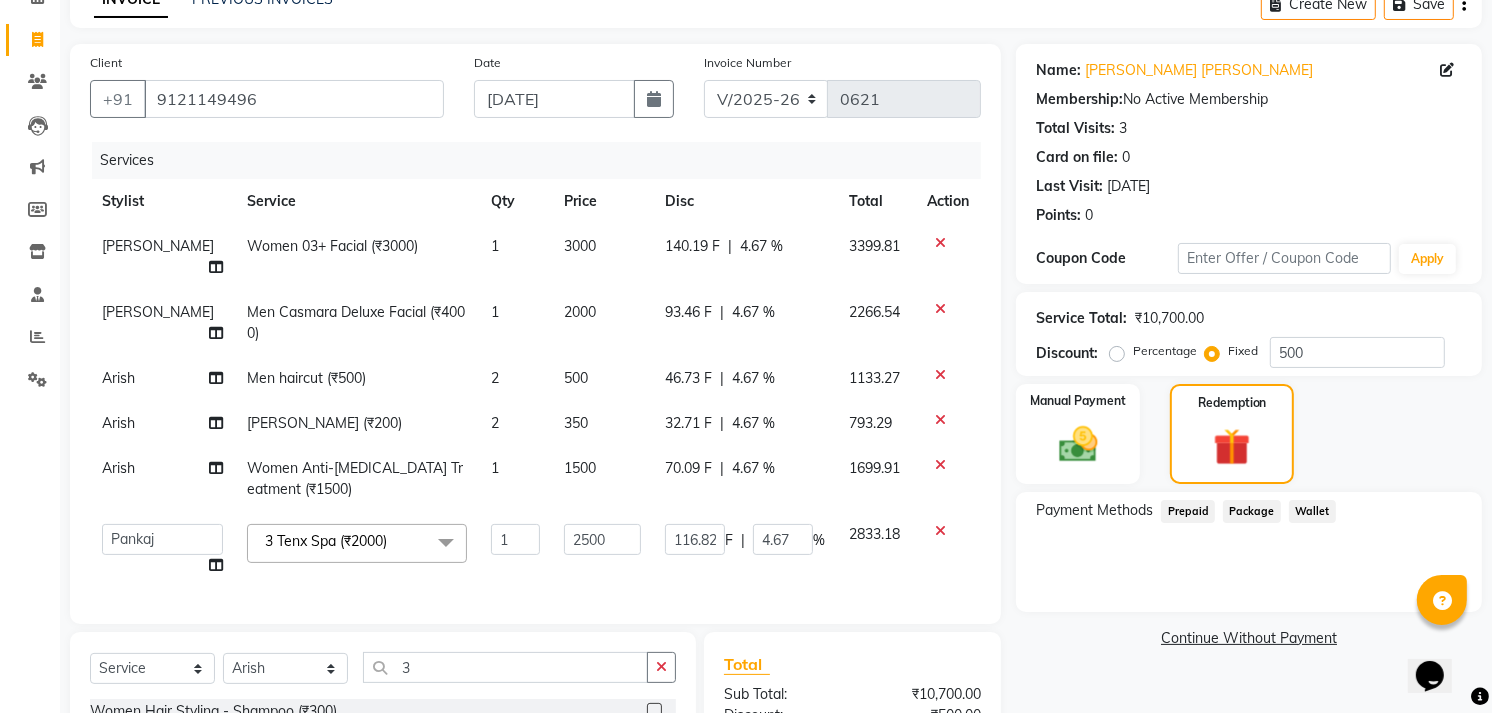 drag, startPoint x: 993, startPoint y: 415, endPoint x: 1014, endPoint y: 423, distance: 22.472204 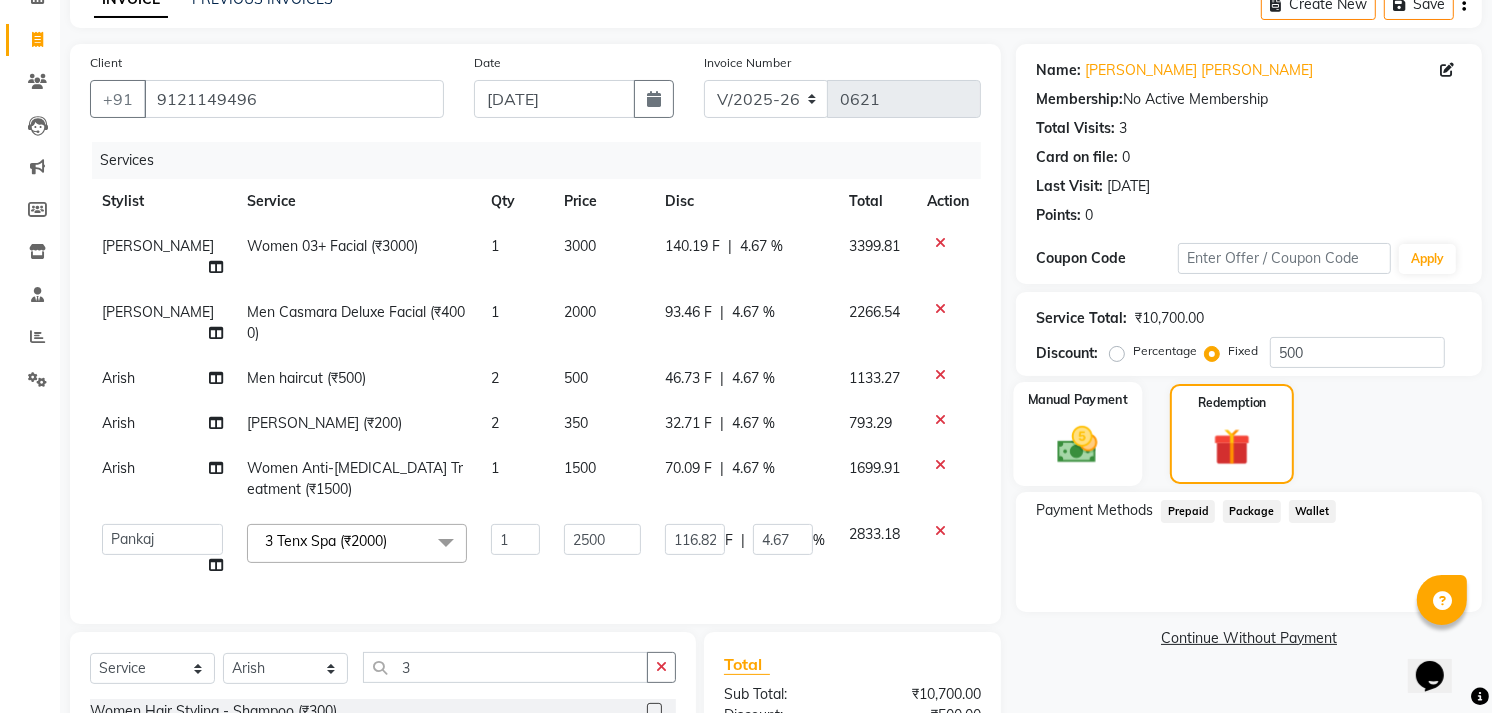 click on "Manual Payment" 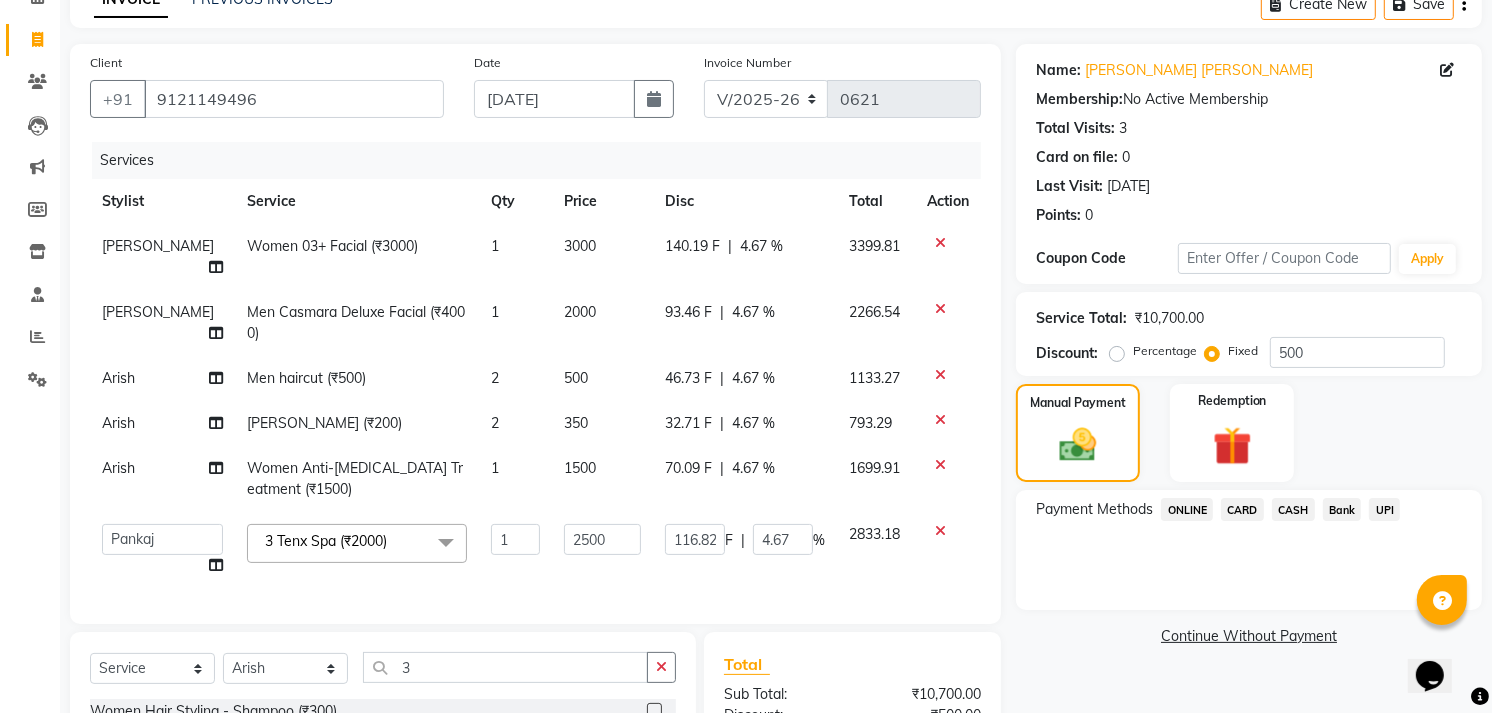 click on "CARD" 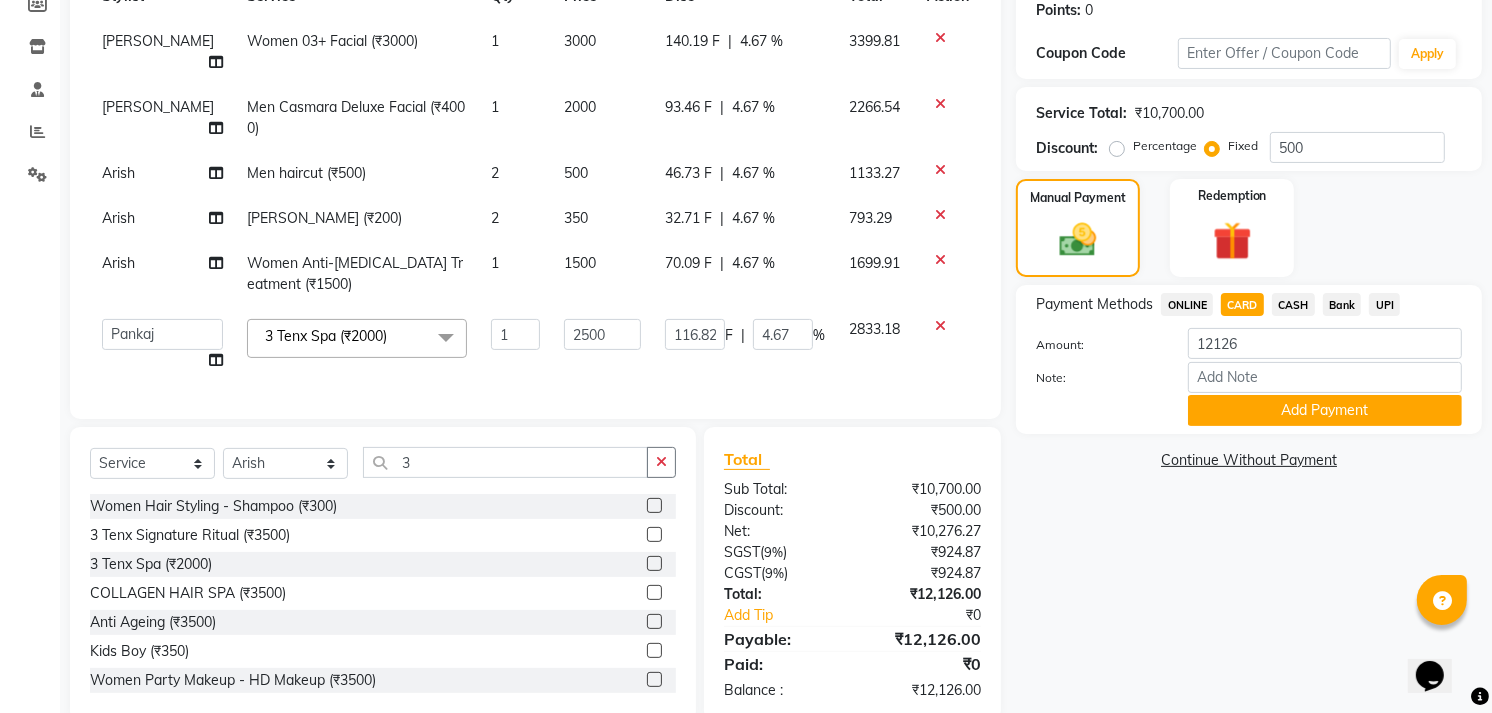 scroll, scrollTop: 328, scrollLeft: 0, axis: vertical 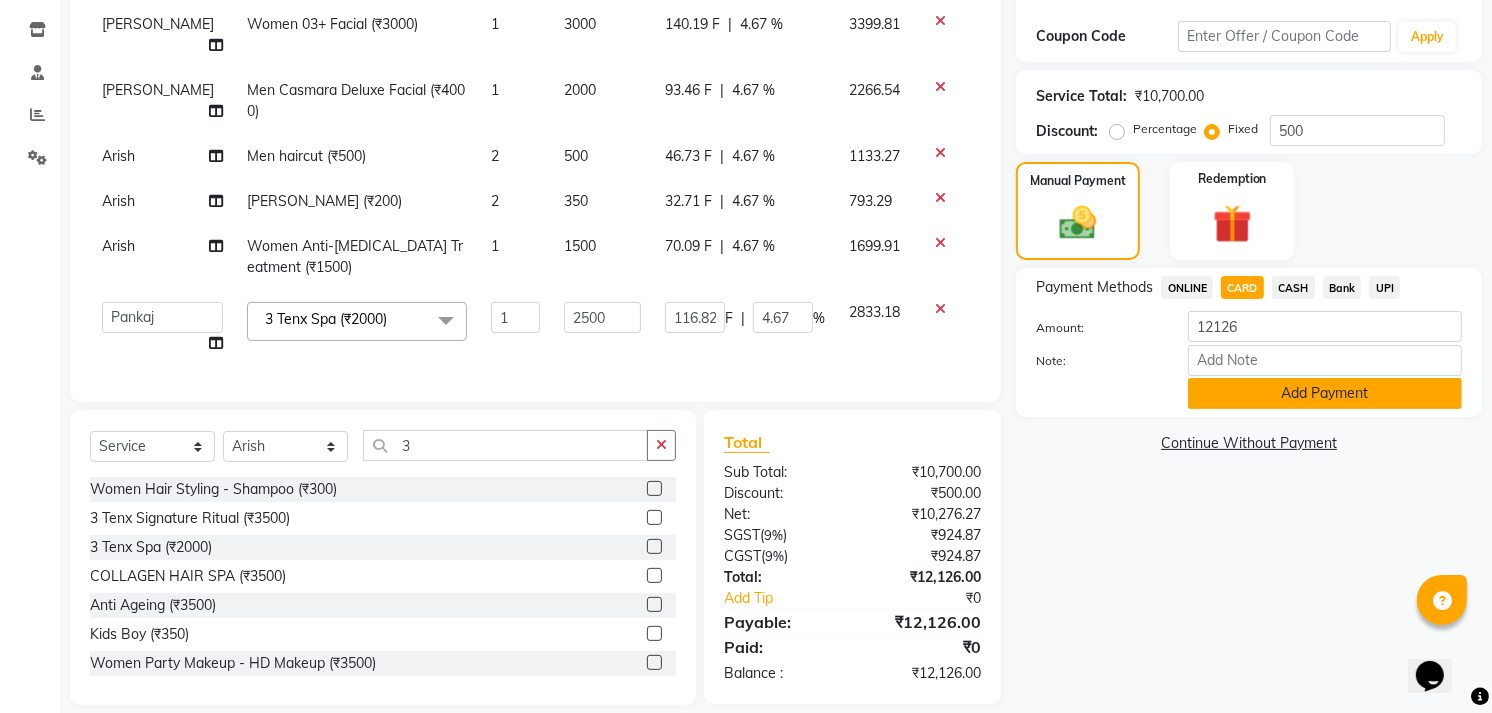 click on "Add Payment" 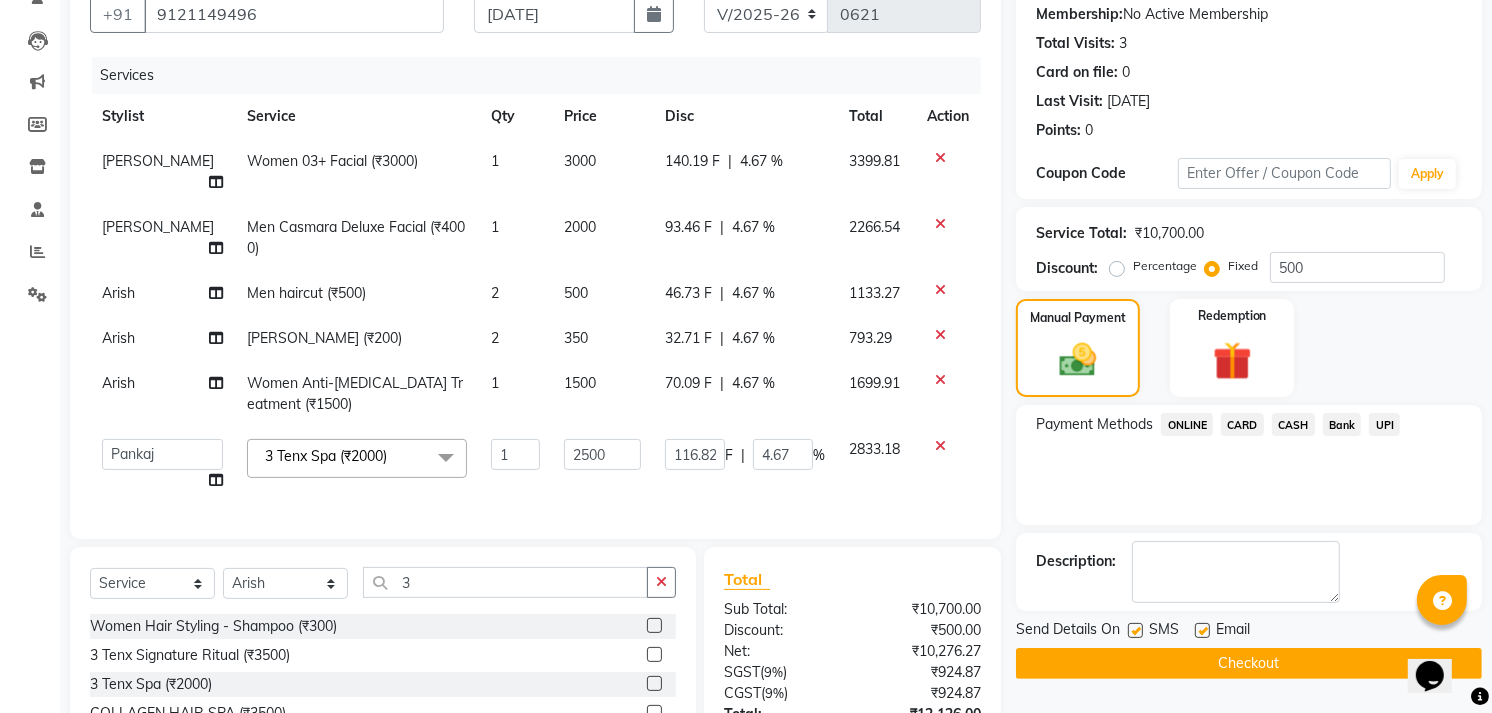 scroll, scrollTop: 328, scrollLeft: 0, axis: vertical 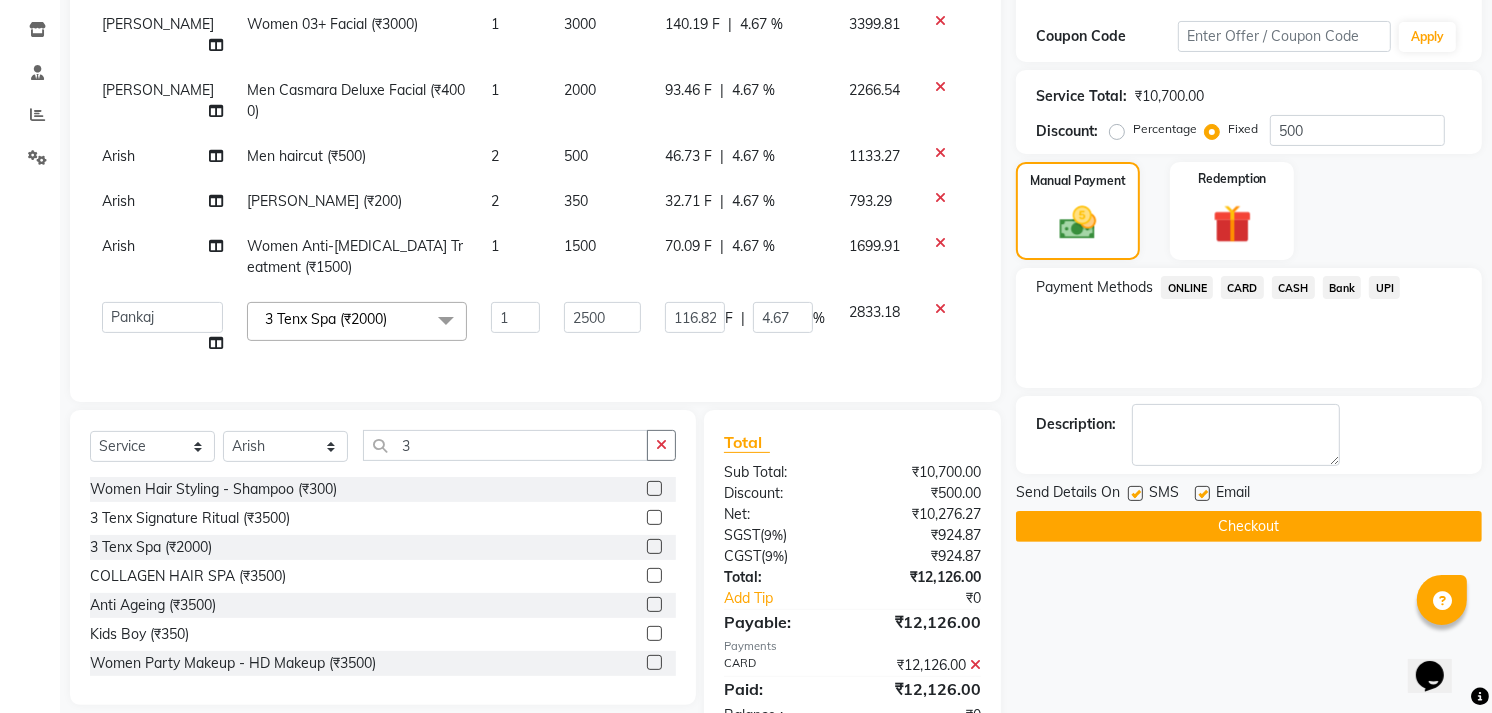 click on "Checkout" 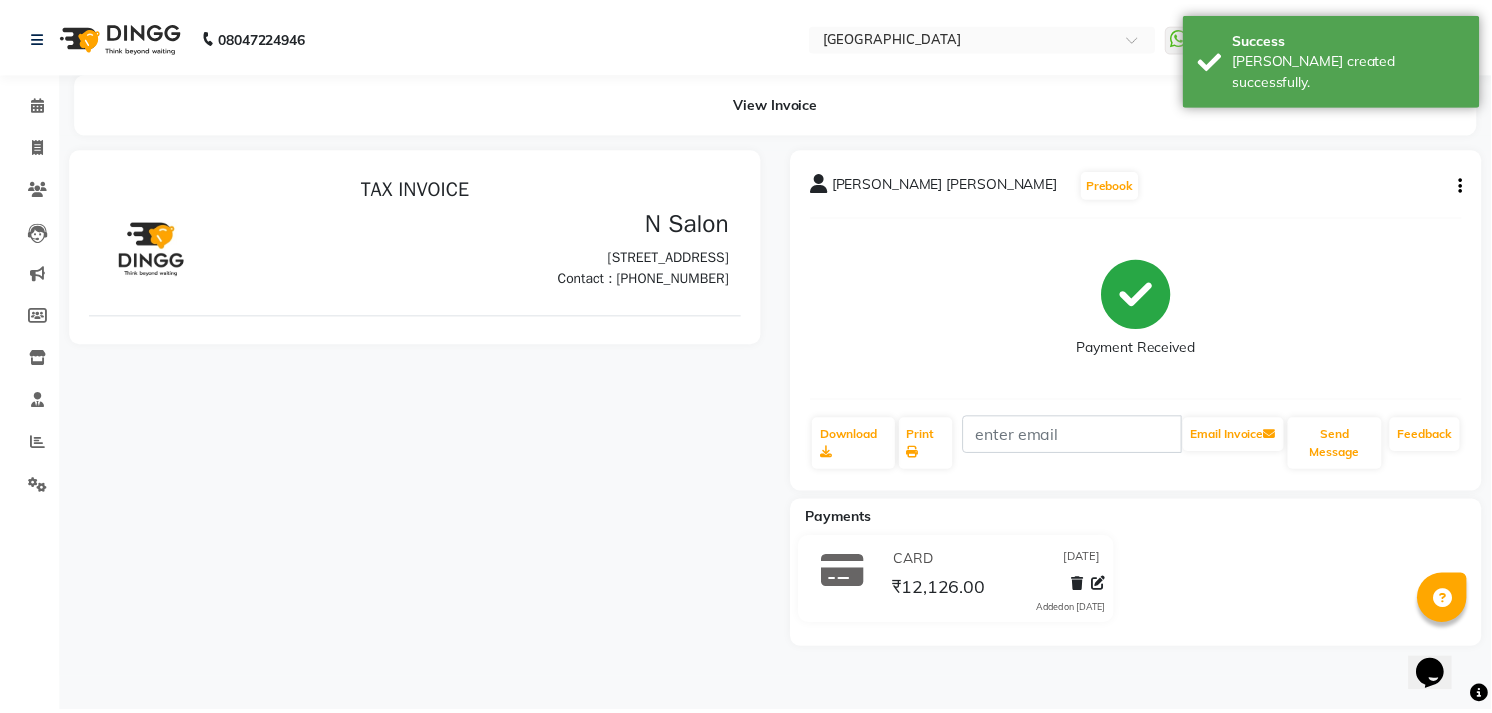 scroll, scrollTop: 0, scrollLeft: 0, axis: both 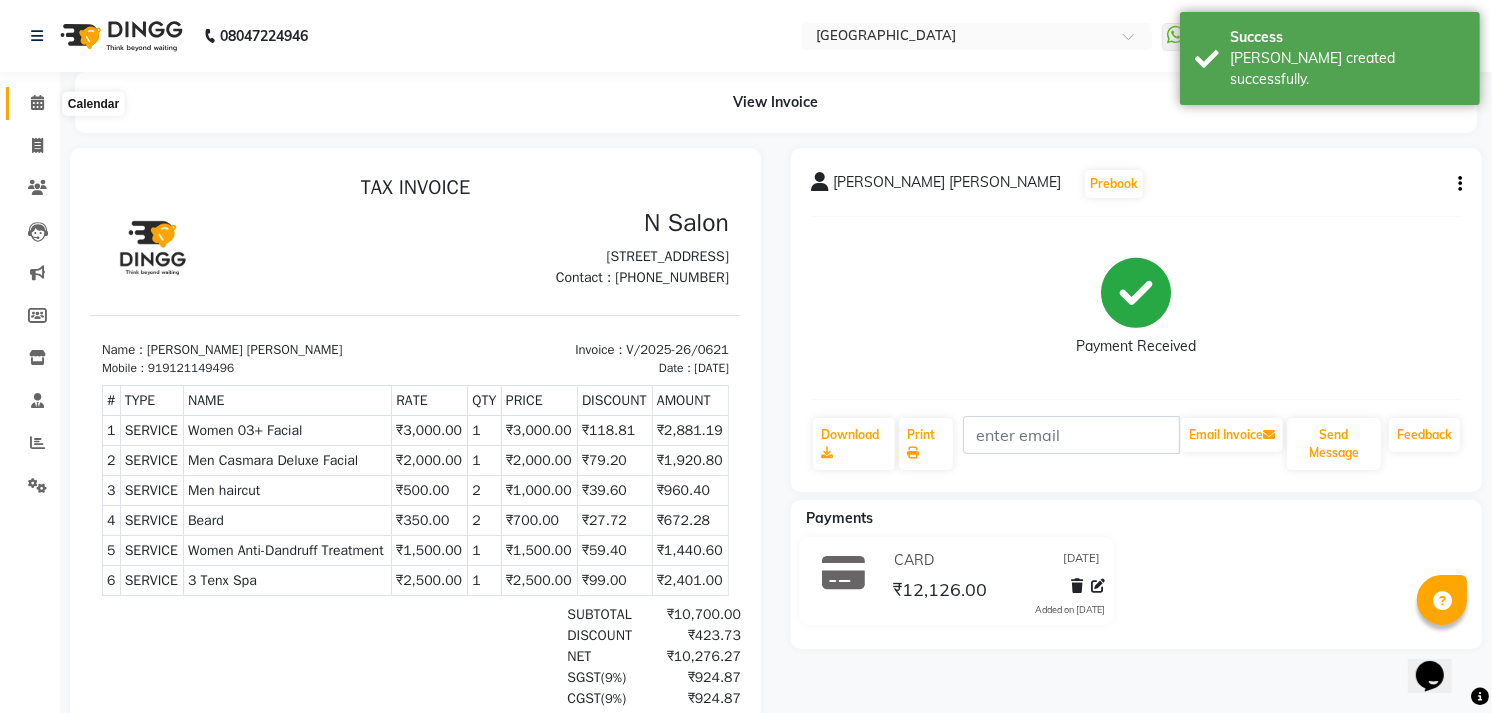 click 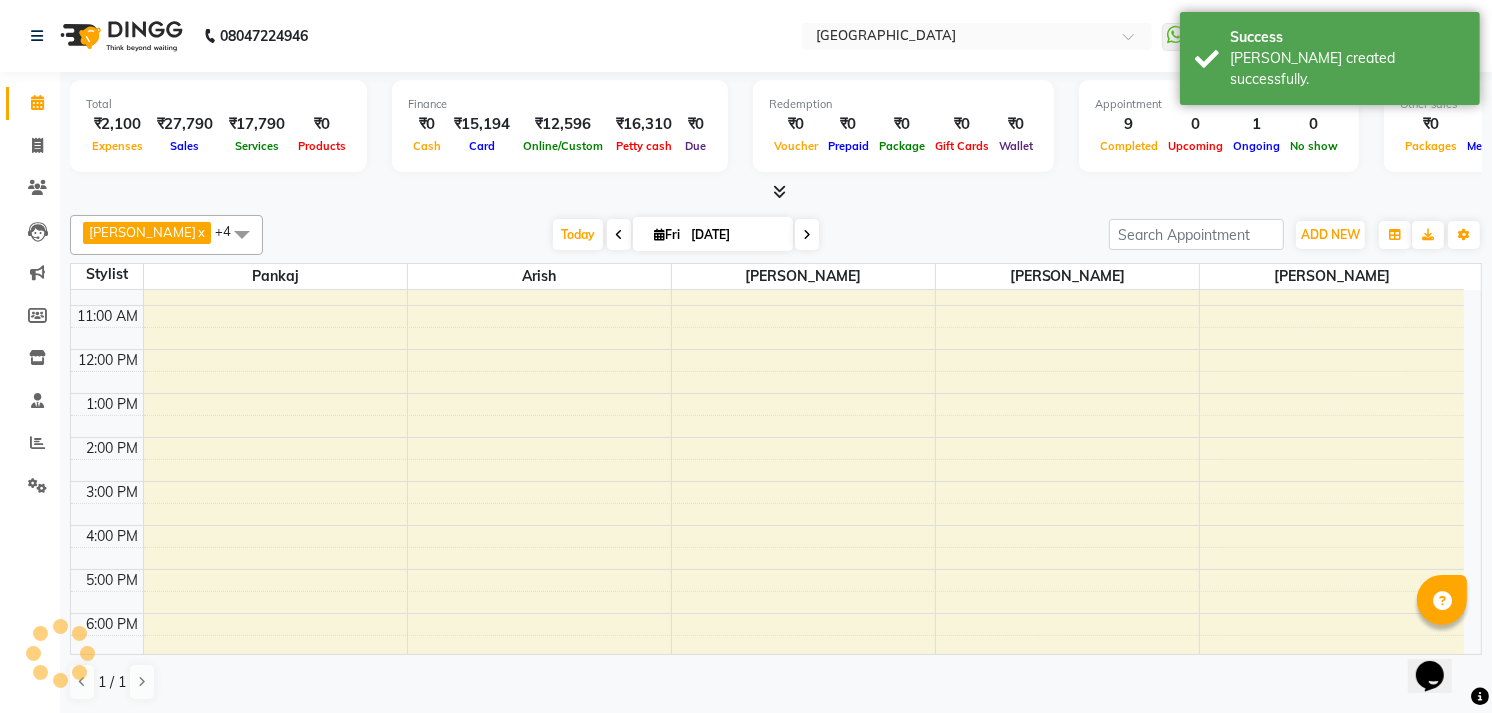 scroll, scrollTop: 0, scrollLeft: 0, axis: both 